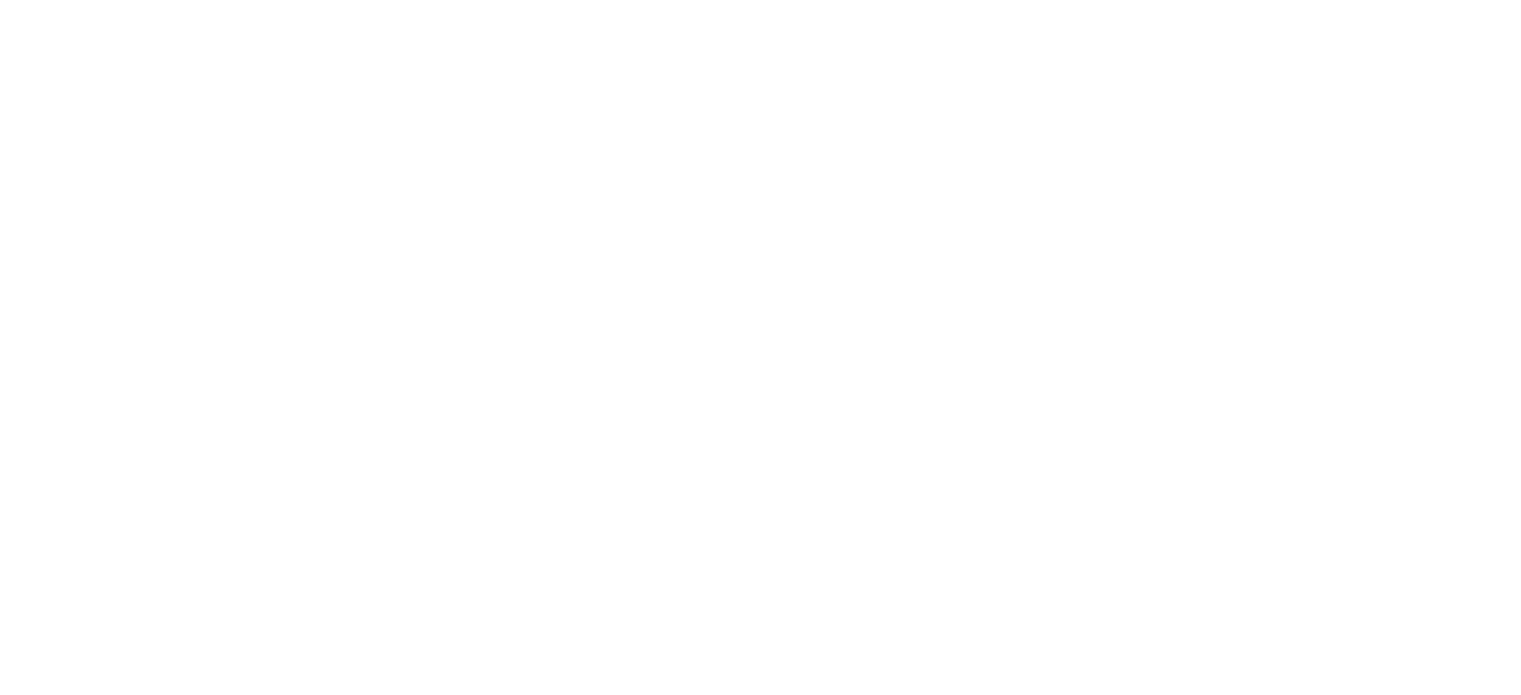 scroll, scrollTop: 0, scrollLeft: 0, axis: both 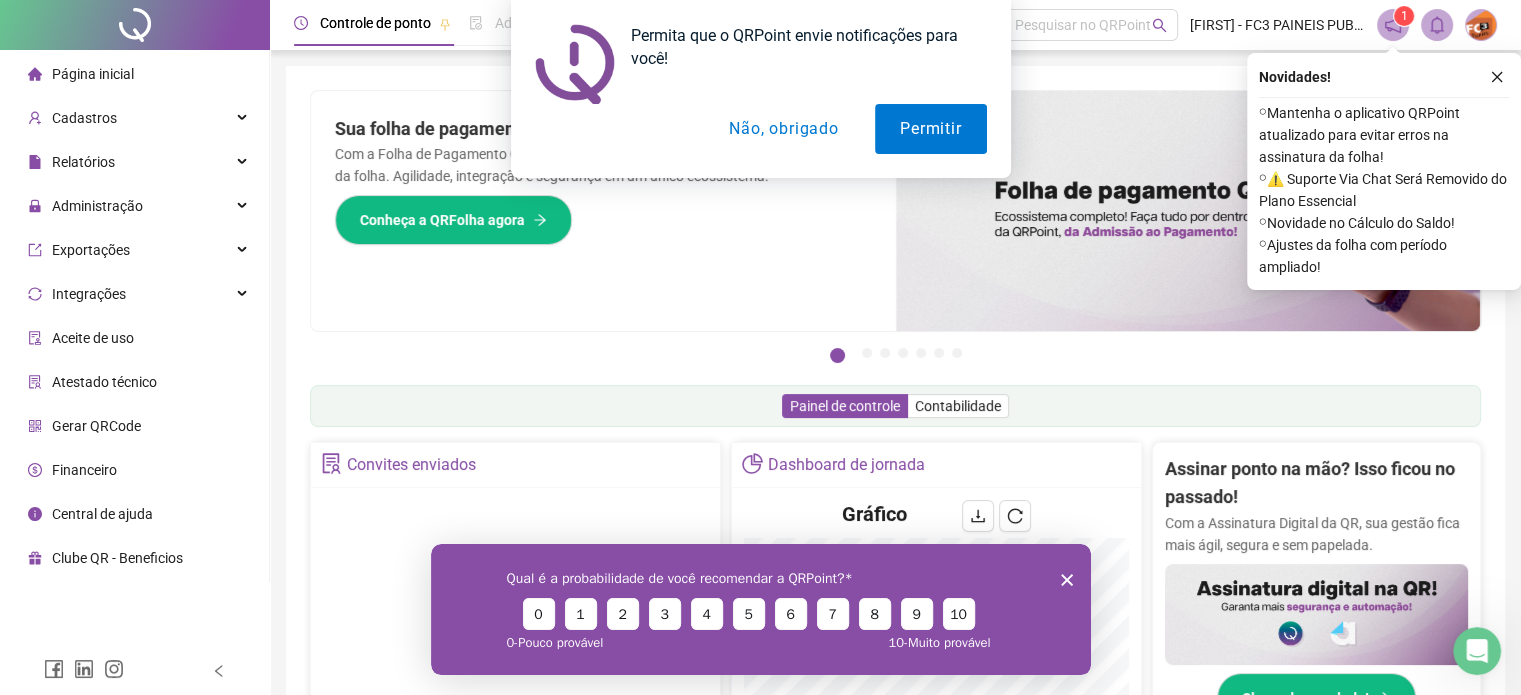 click on "Não, obrigado" at bounding box center (783, 129) 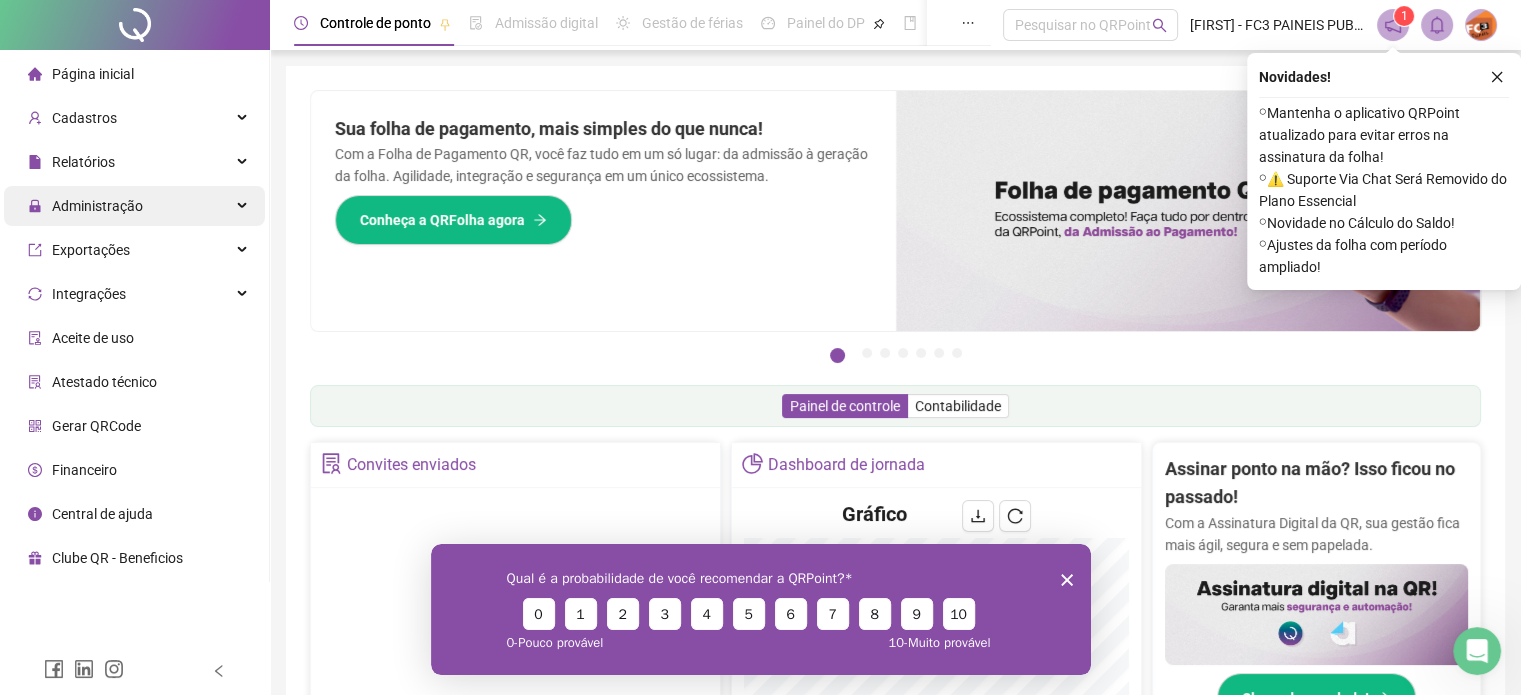 click on "Administração" at bounding box center (97, 206) 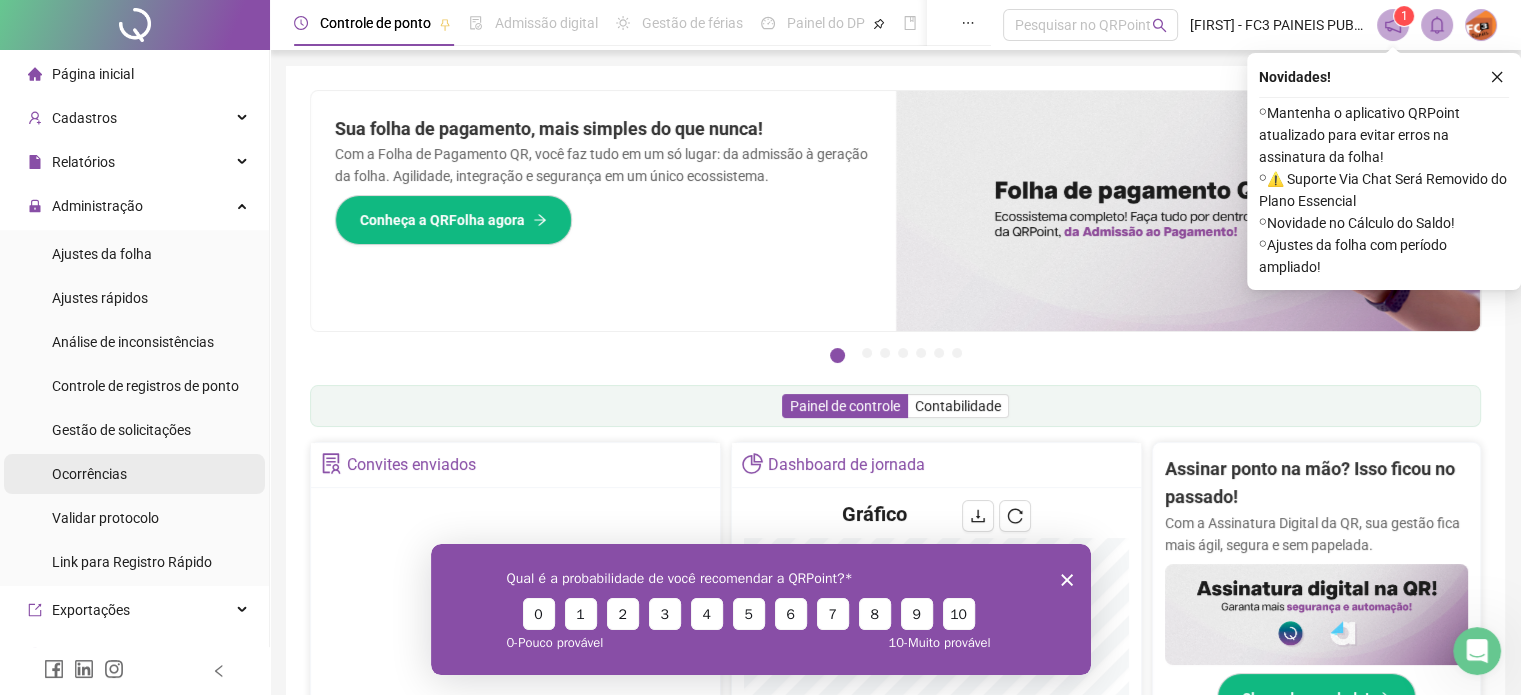 click on "Ocorrências" at bounding box center (89, 474) 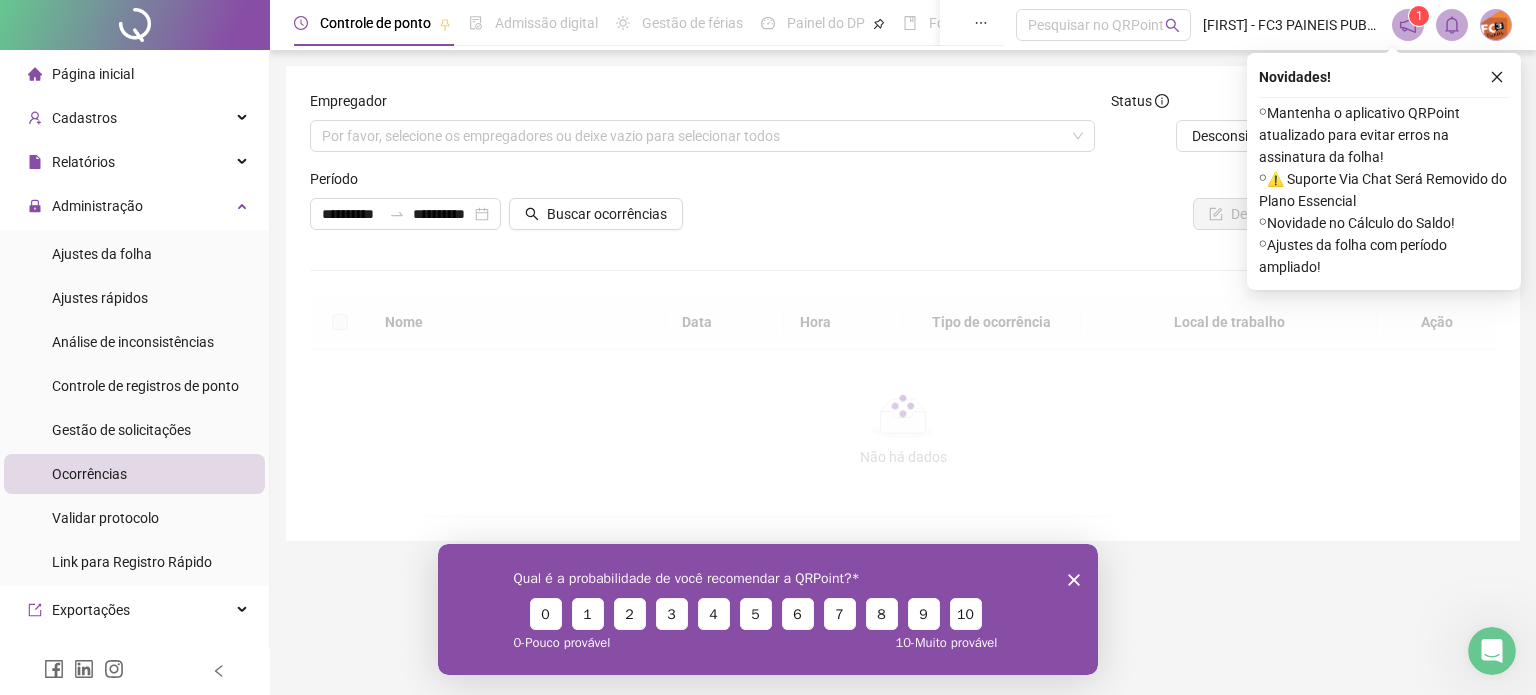 click on "Qual é a probabilidade de você recomendar a QRPoint? 0 1 2 3 4 5 6 7 8 9 10 0  -  Pouco provável 10  -  Muito provável" at bounding box center (768, 608) 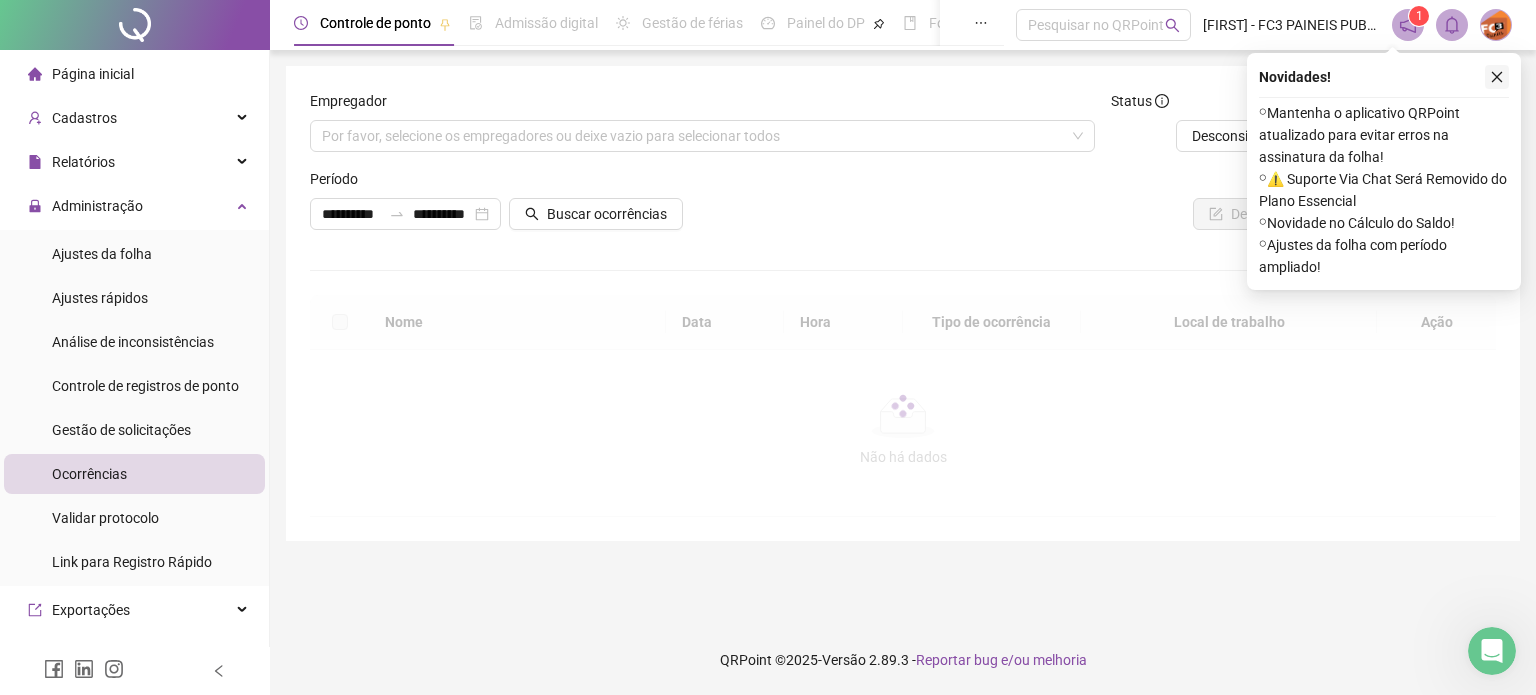 click 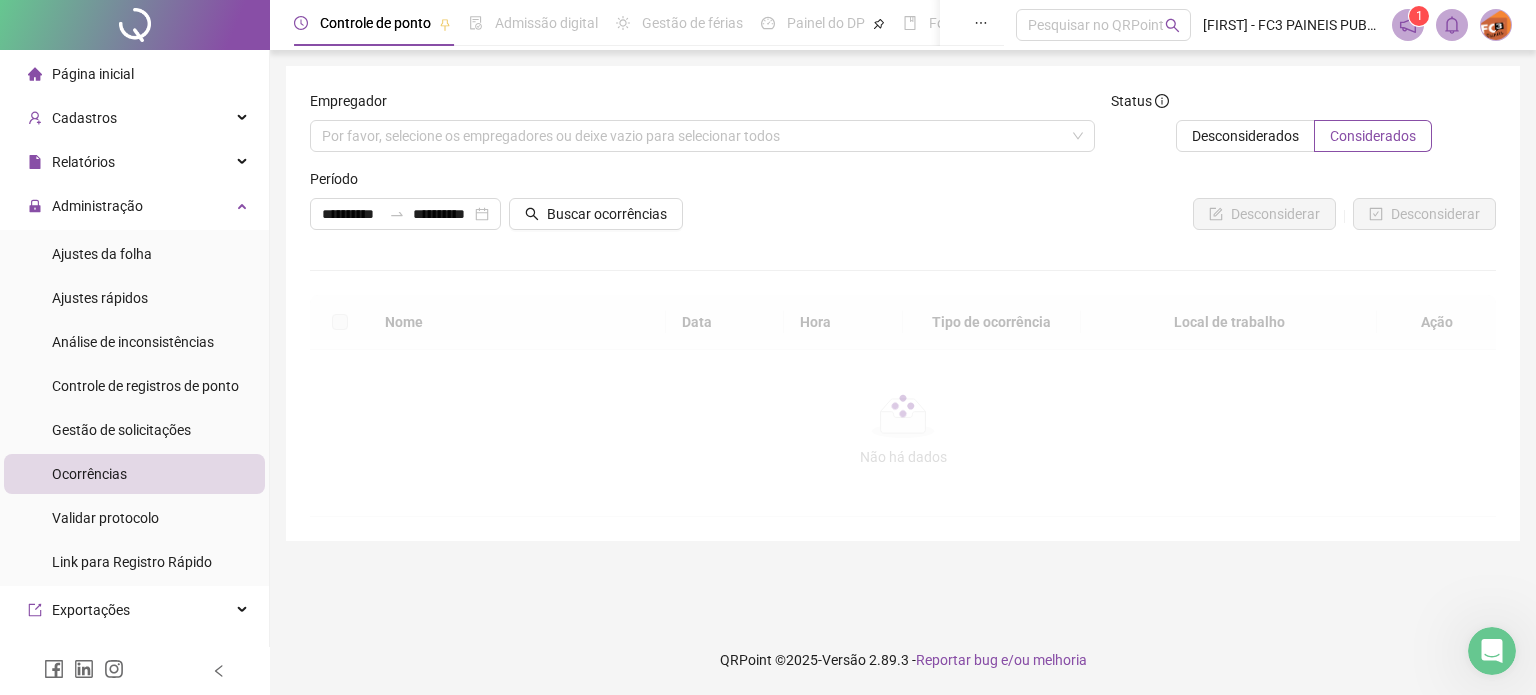 click 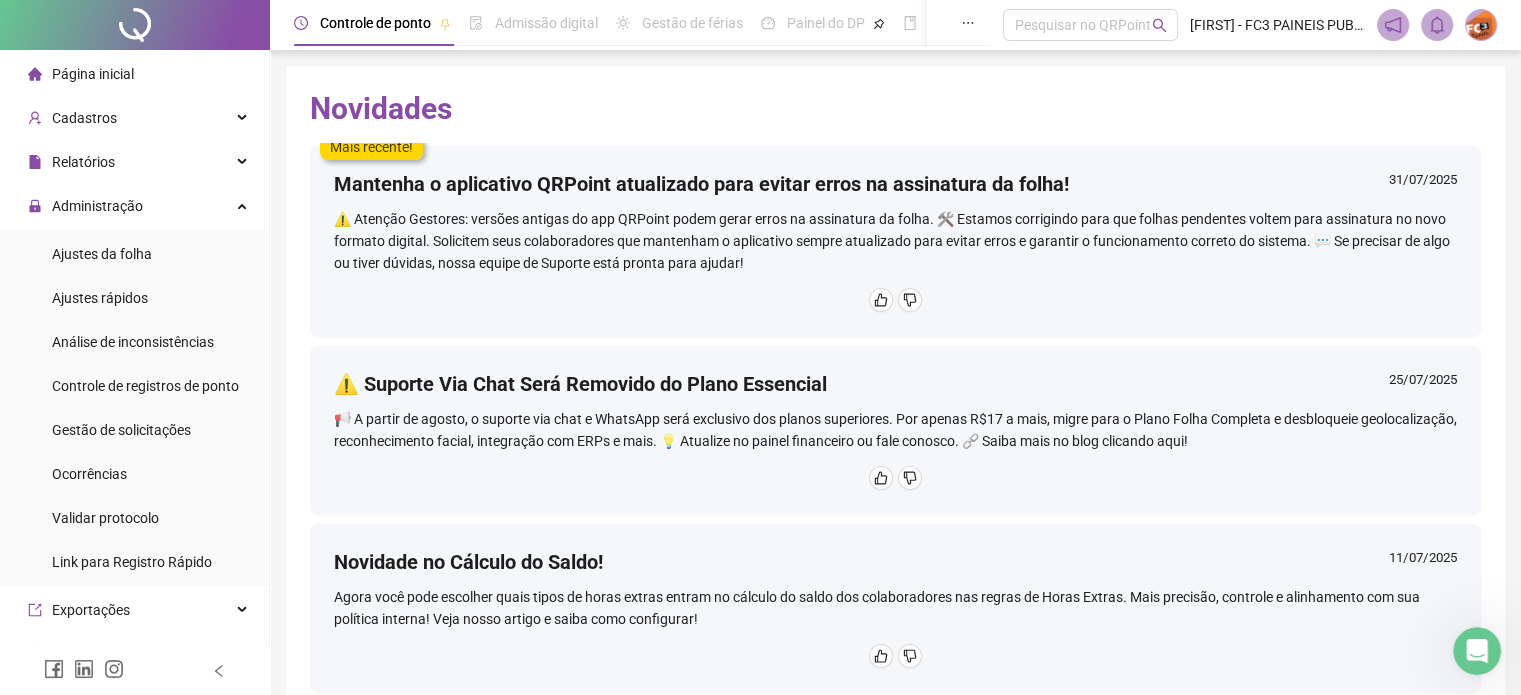 scroll, scrollTop: 0, scrollLeft: 0, axis: both 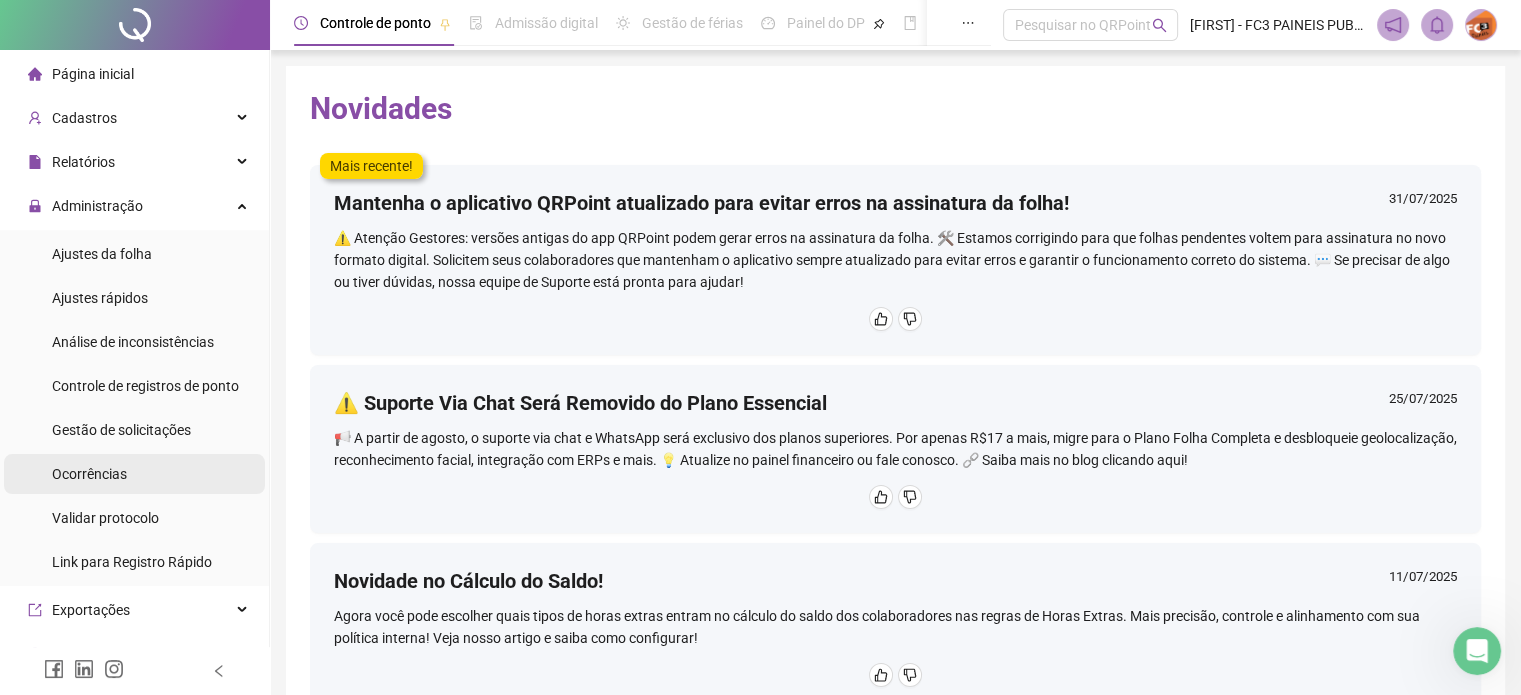 click on "Ocorrências" at bounding box center [89, 474] 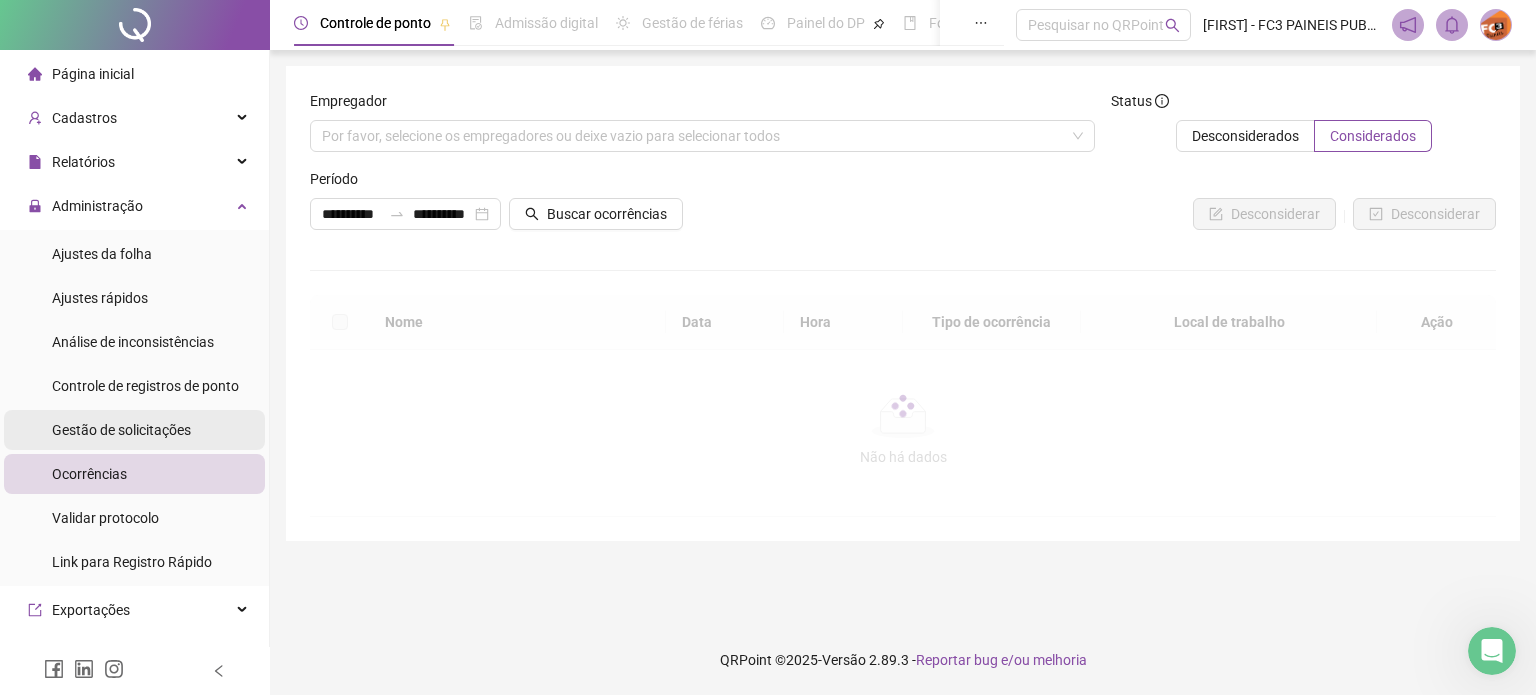 click on "Gestão de solicitações" at bounding box center [121, 430] 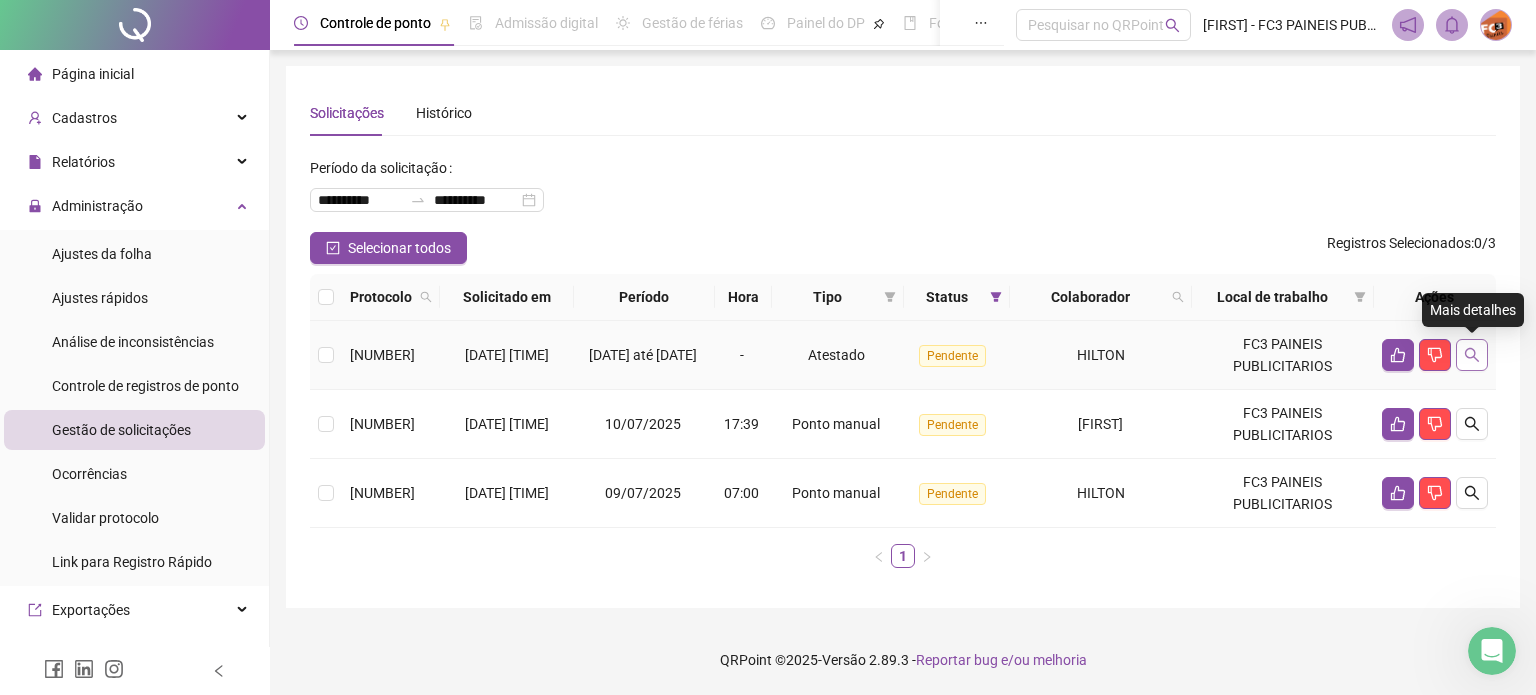 click 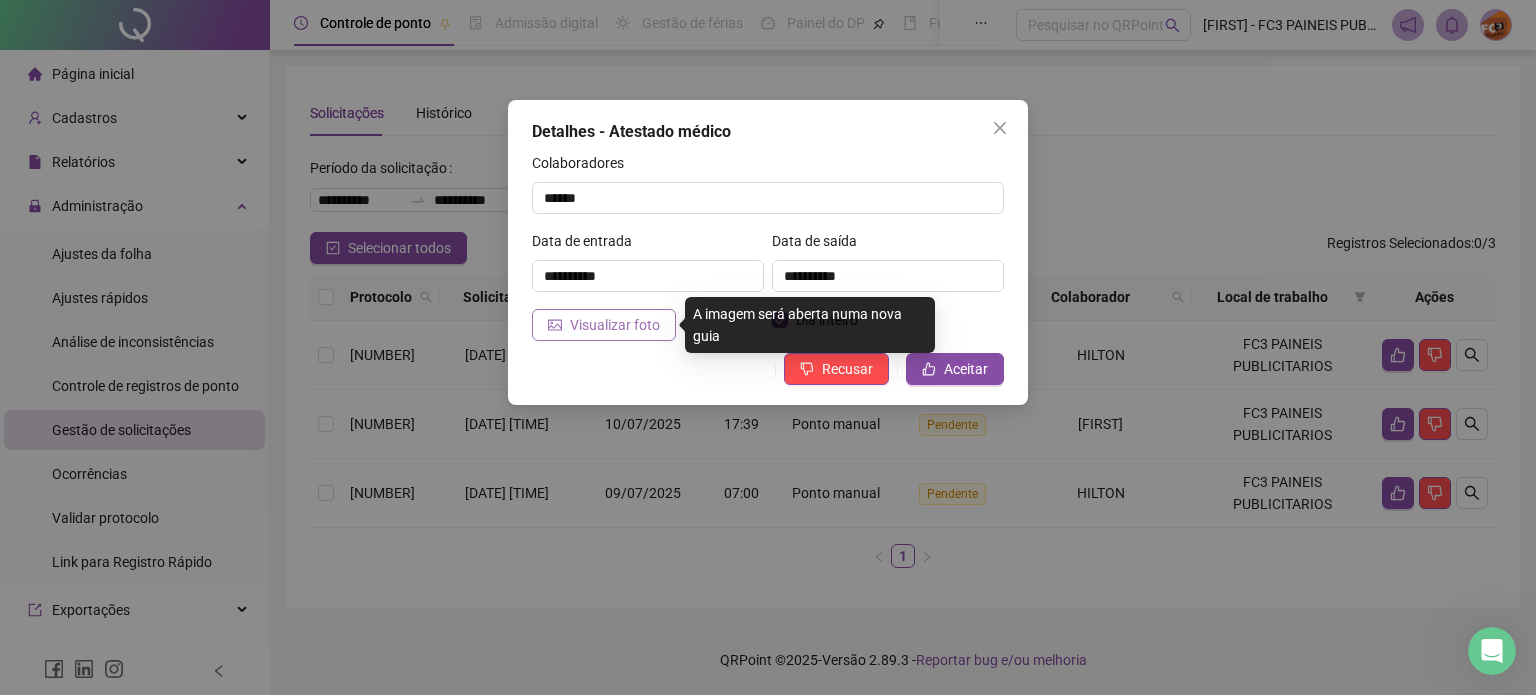 click on "Visualizar foto" at bounding box center (615, 325) 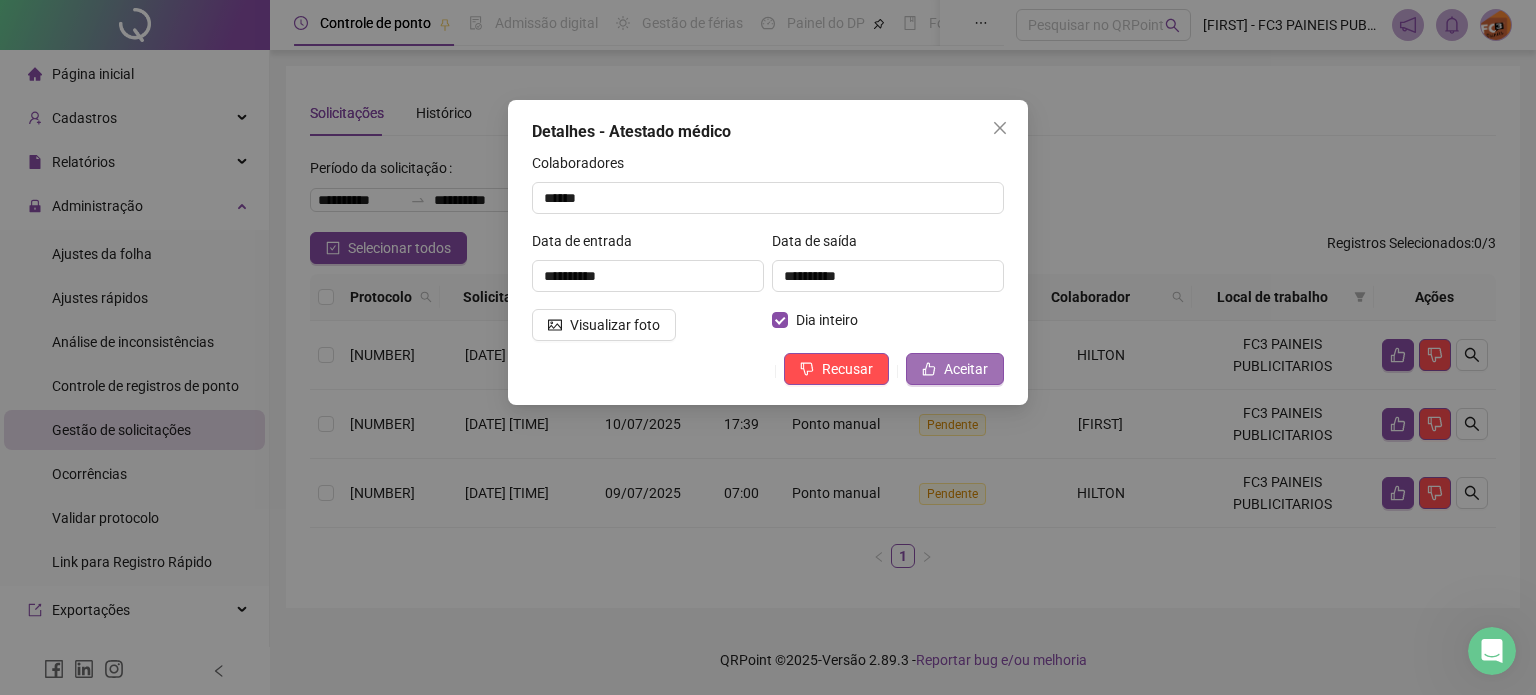 click on "Aceitar" at bounding box center (966, 369) 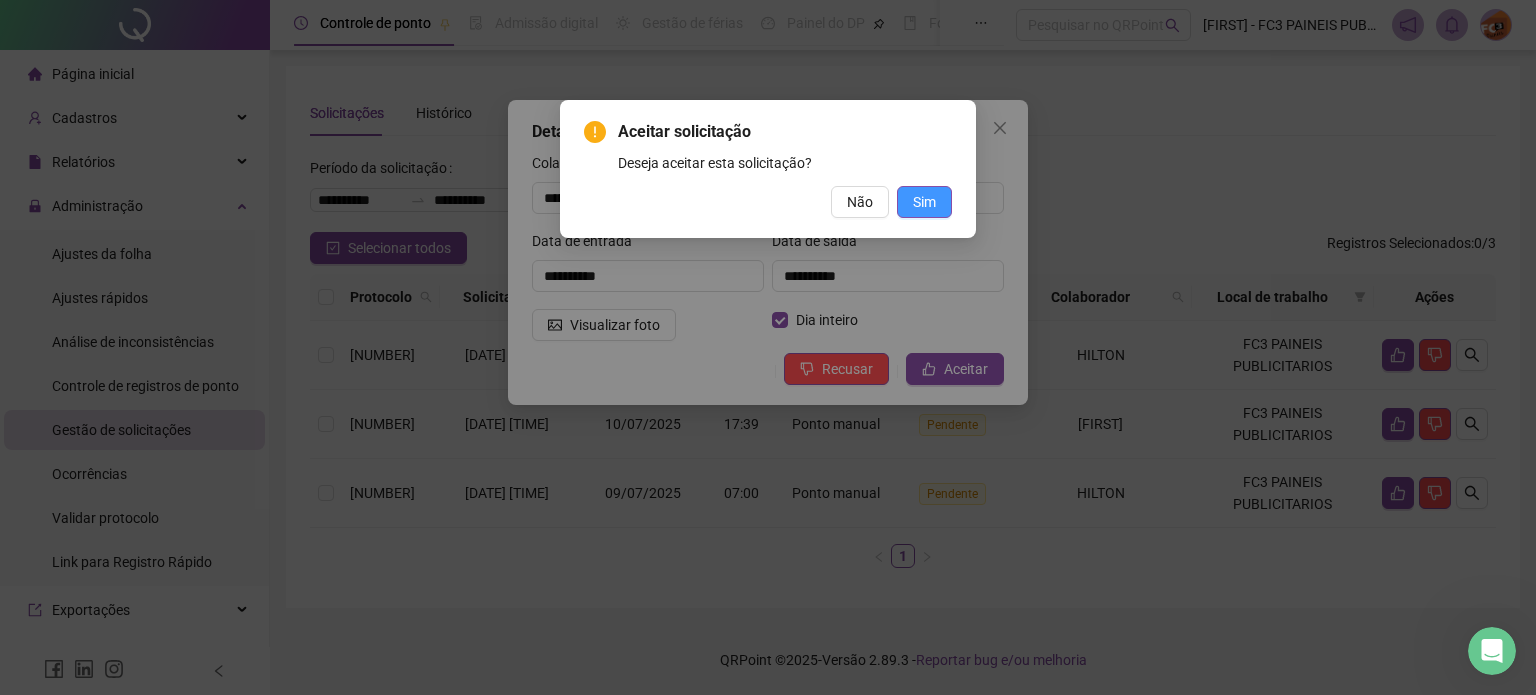 click on "Sim" at bounding box center (924, 202) 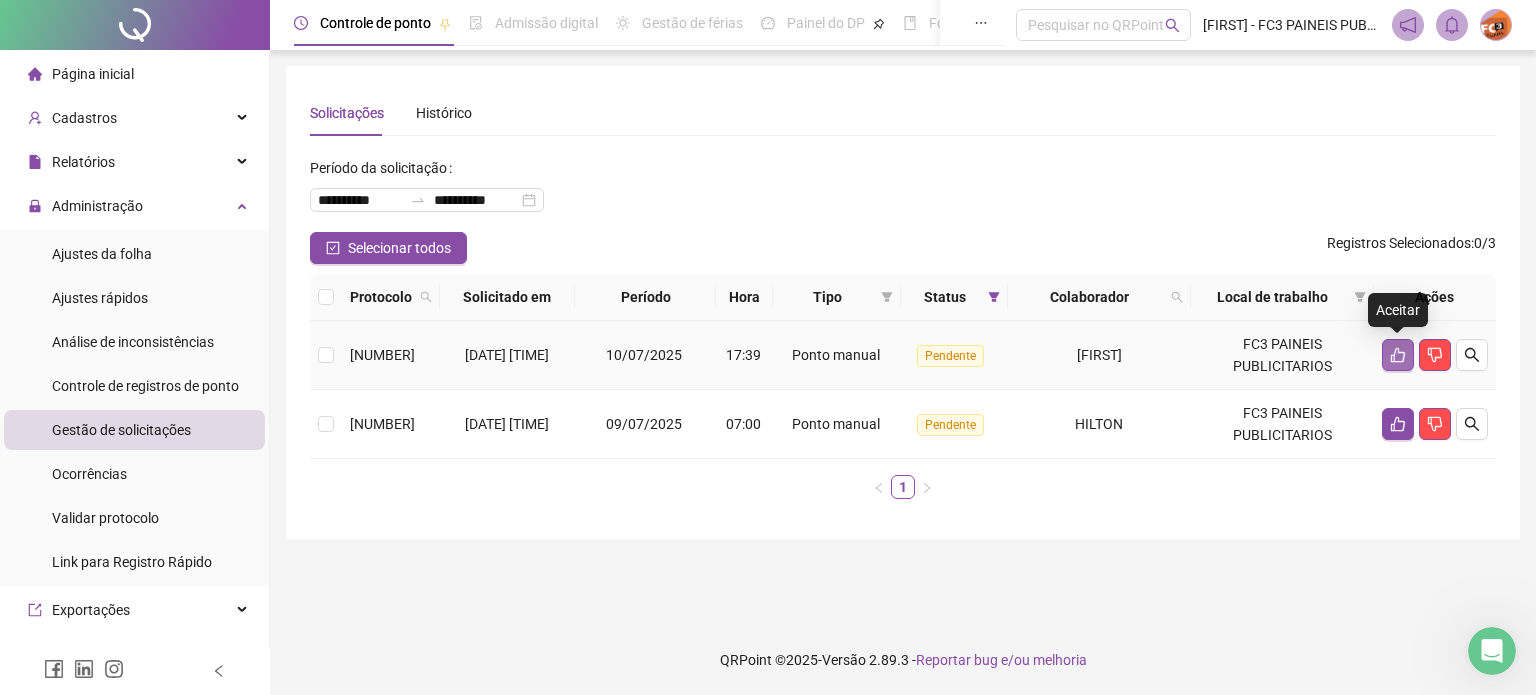 click 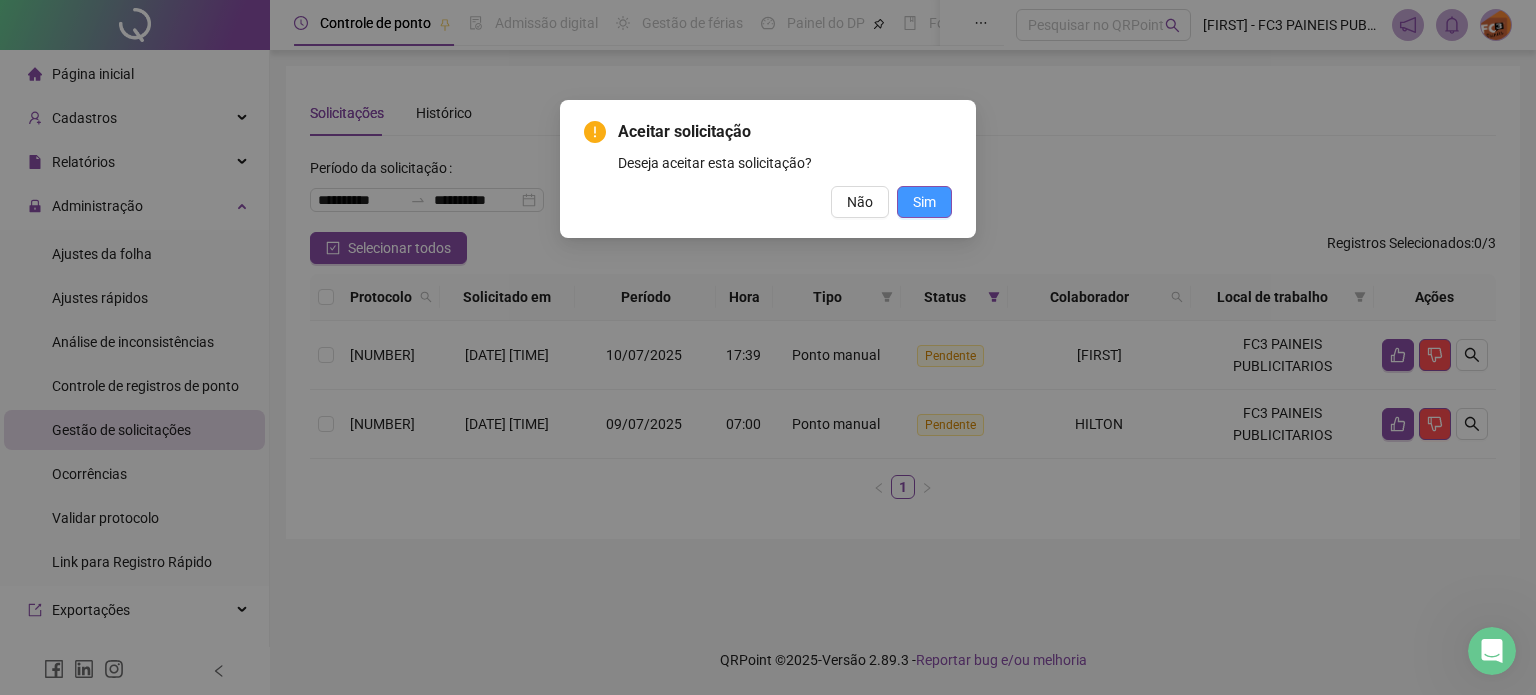 click on "Sim" at bounding box center [924, 202] 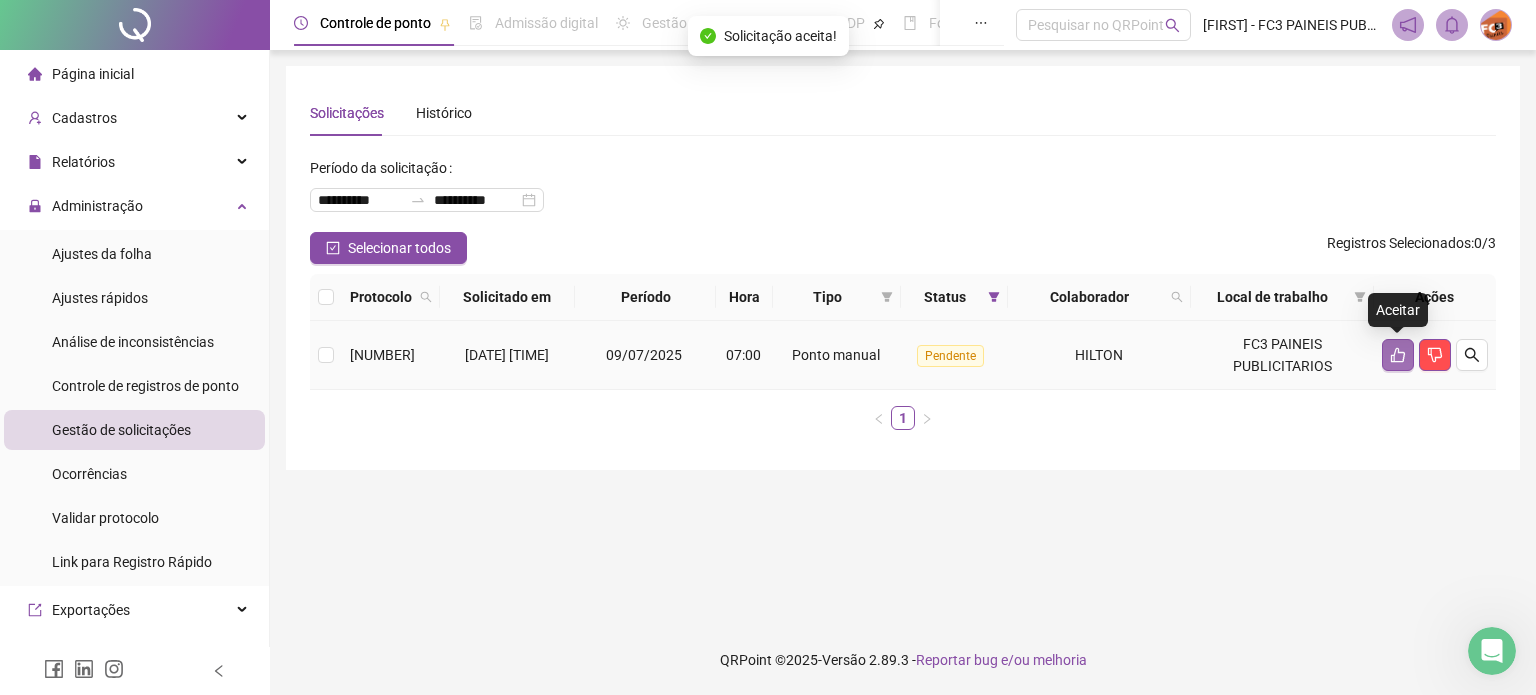 click 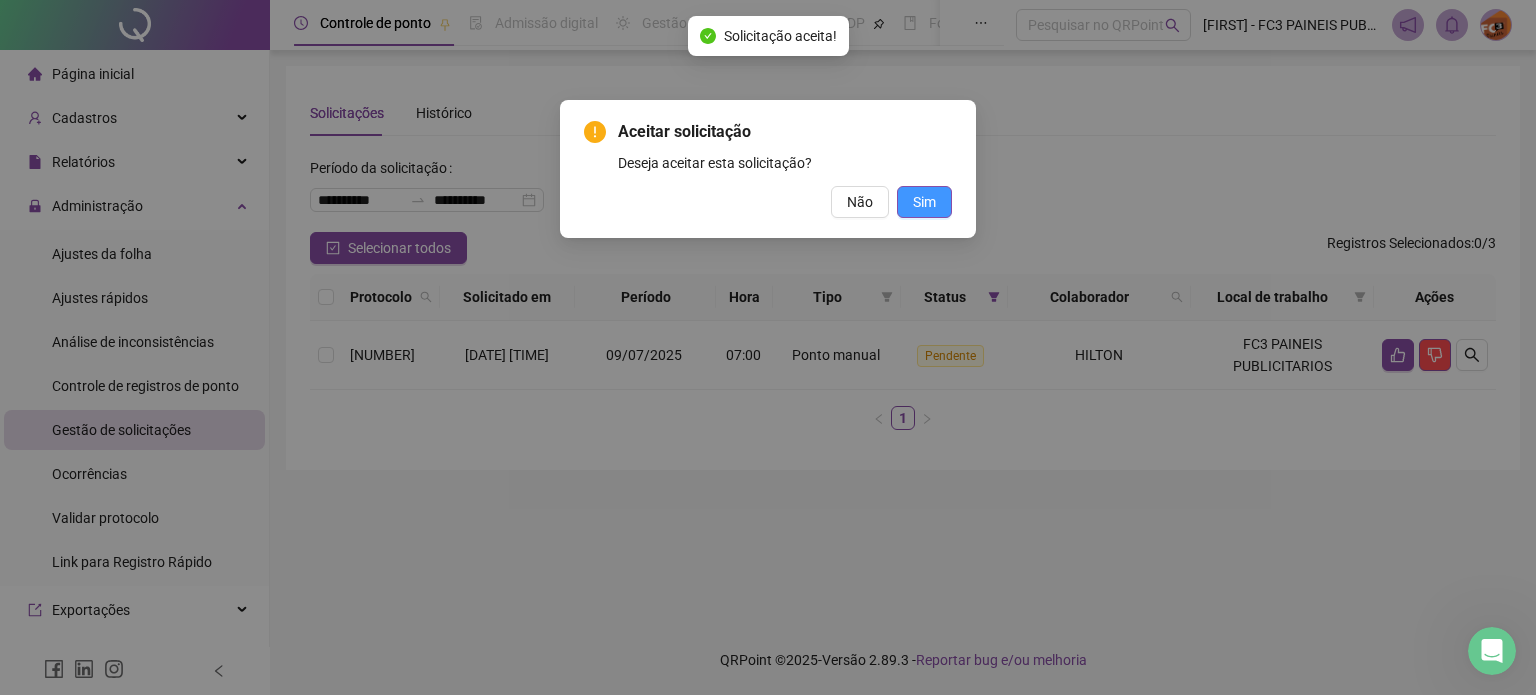click on "Sim" at bounding box center [924, 202] 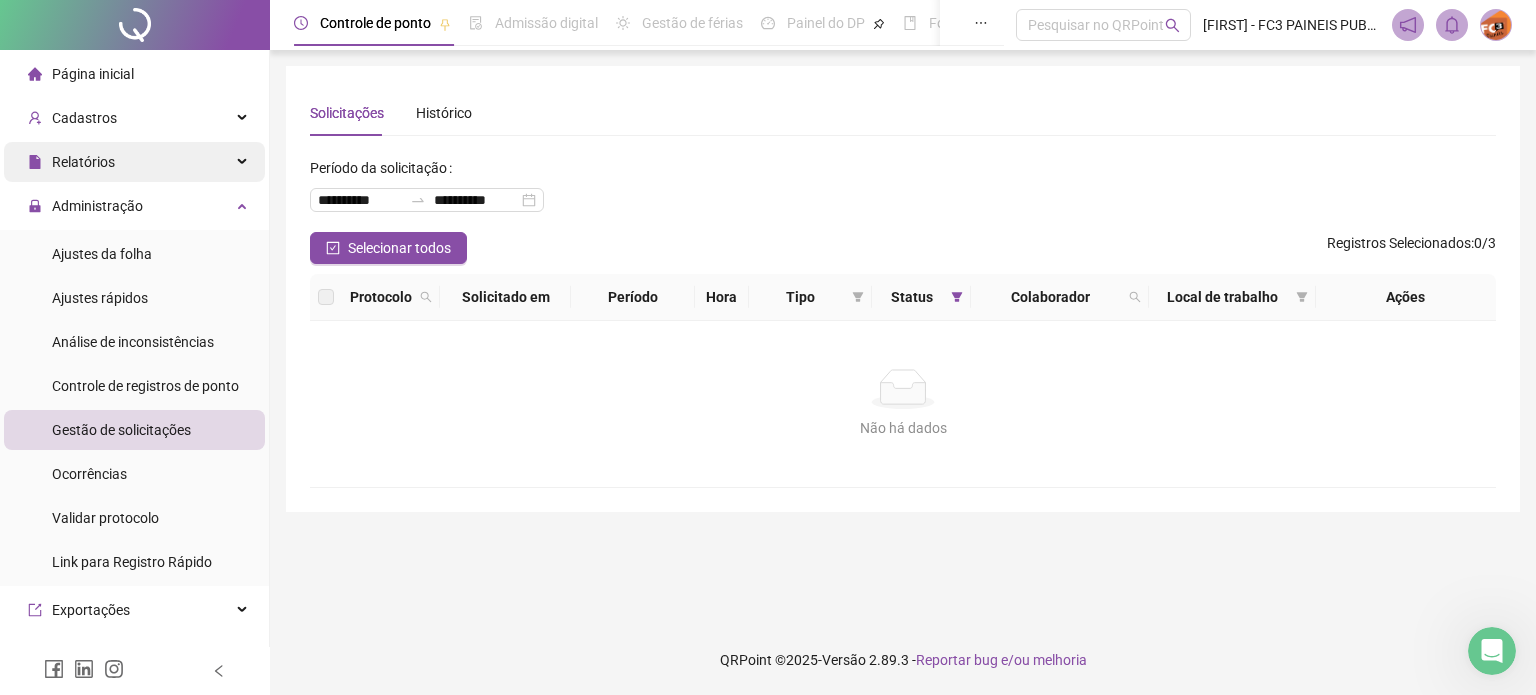 click on "Relatórios" at bounding box center [83, 162] 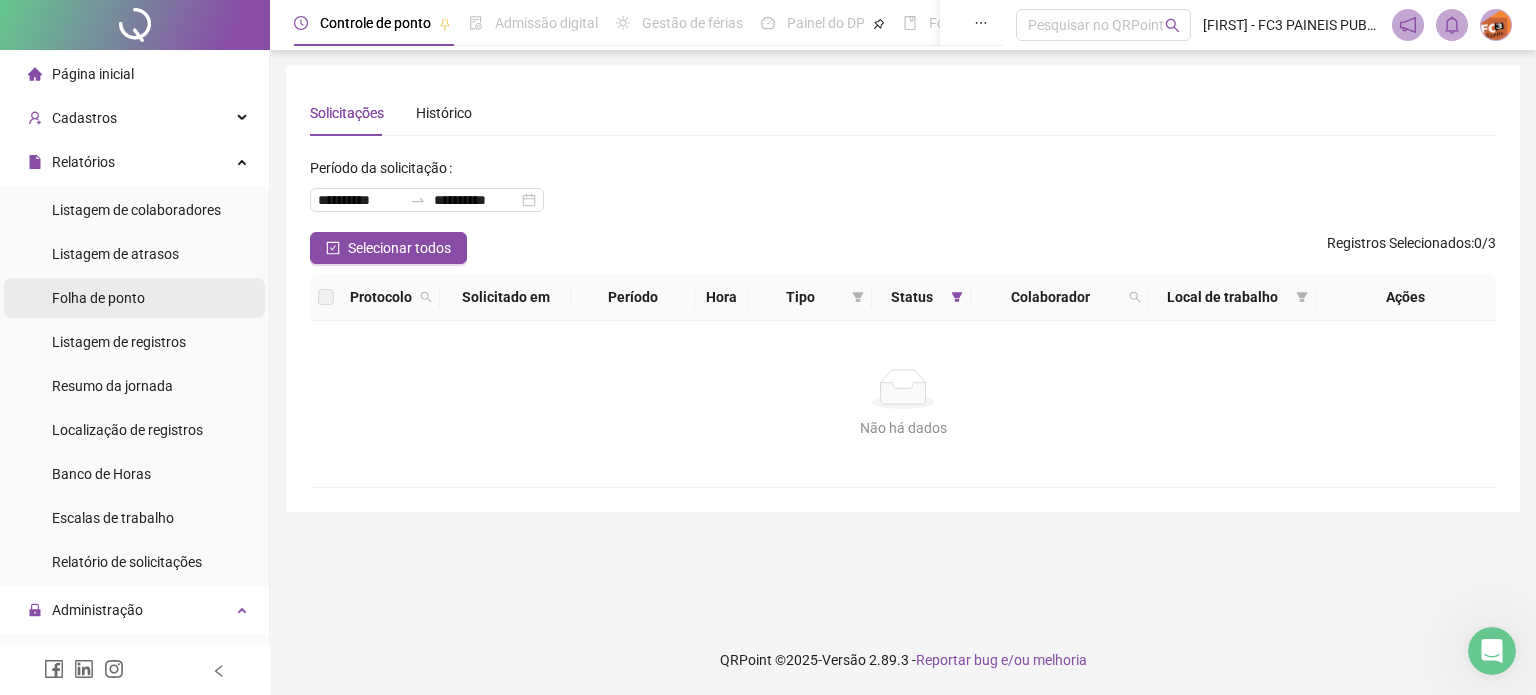 click on "Folha de ponto" at bounding box center (98, 298) 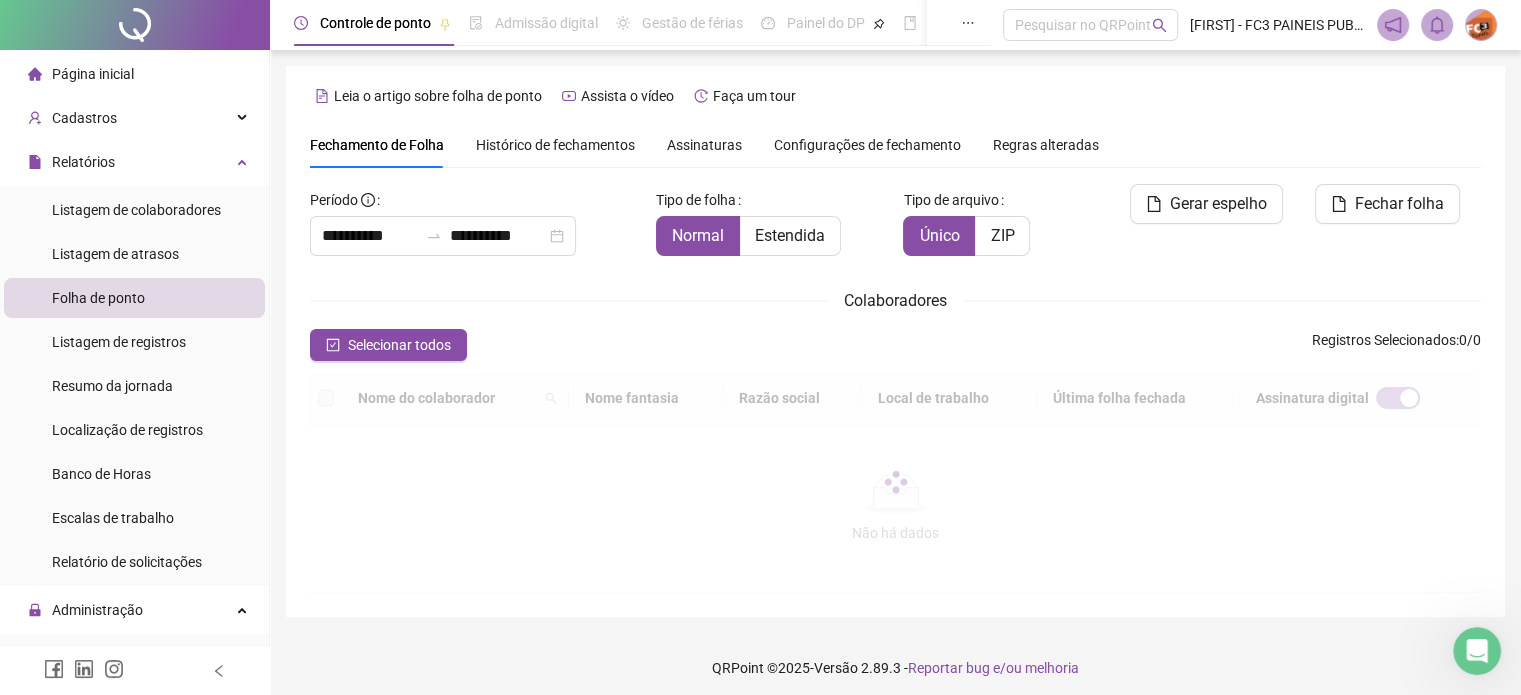 scroll, scrollTop: 61, scrollLeft: 0, axis: vertical 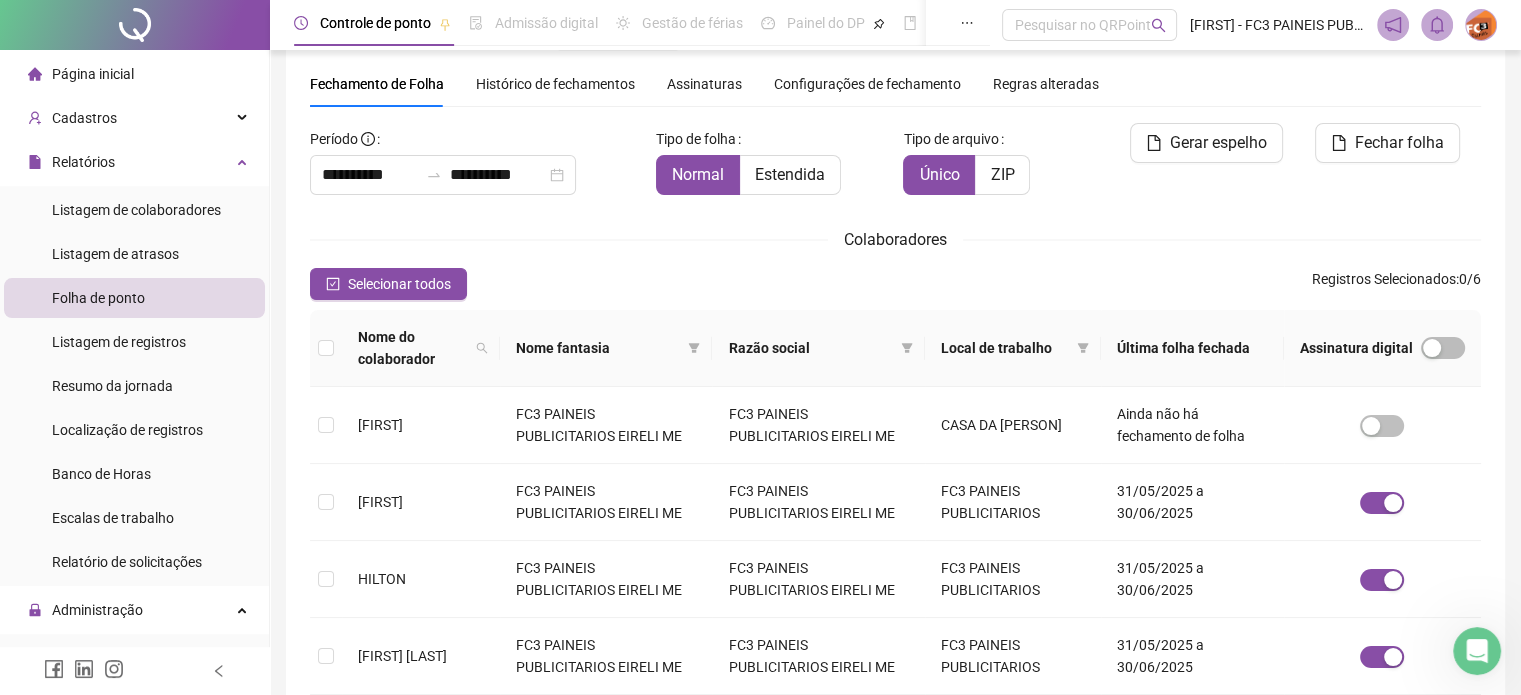 click on "Histórico de fechamentos" at bounding box center [555, 84] 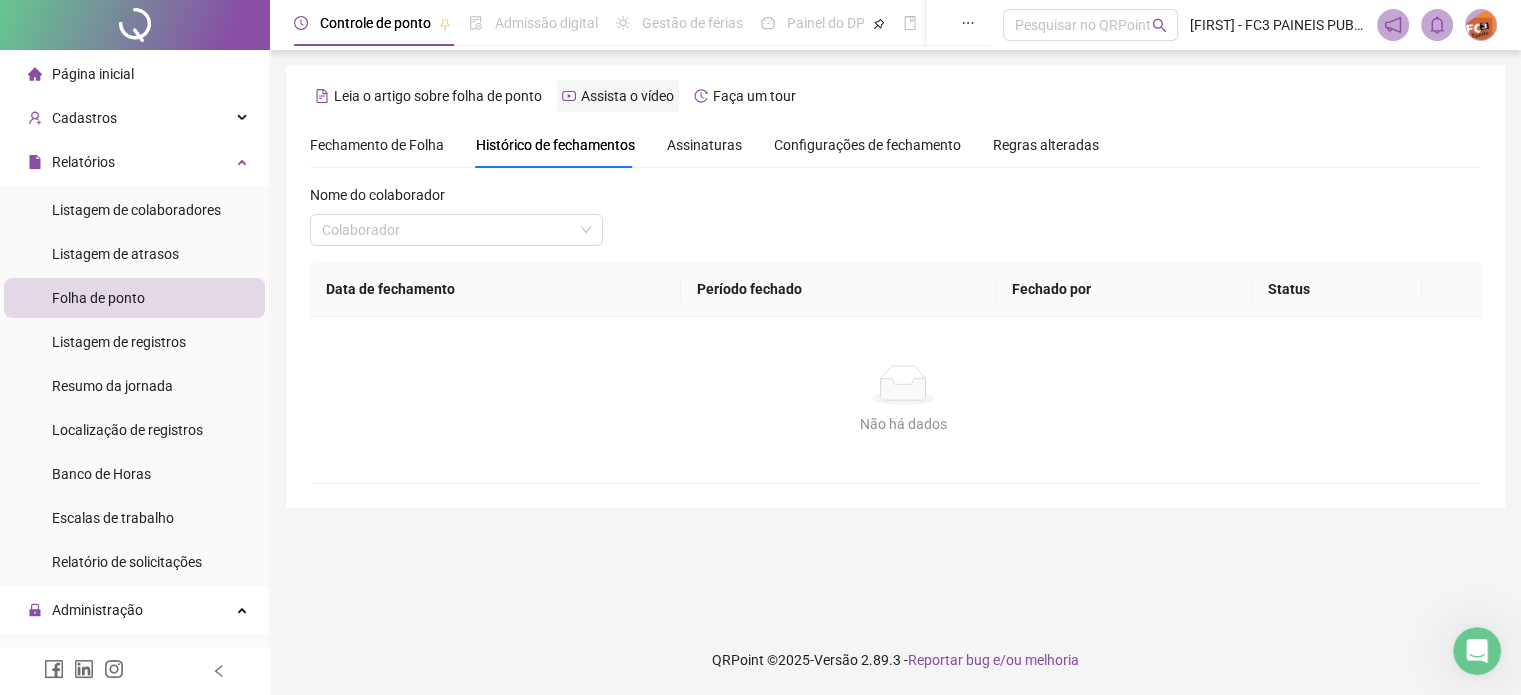scroll, scrollTop: 0, scrollLeft: 0, axis: both 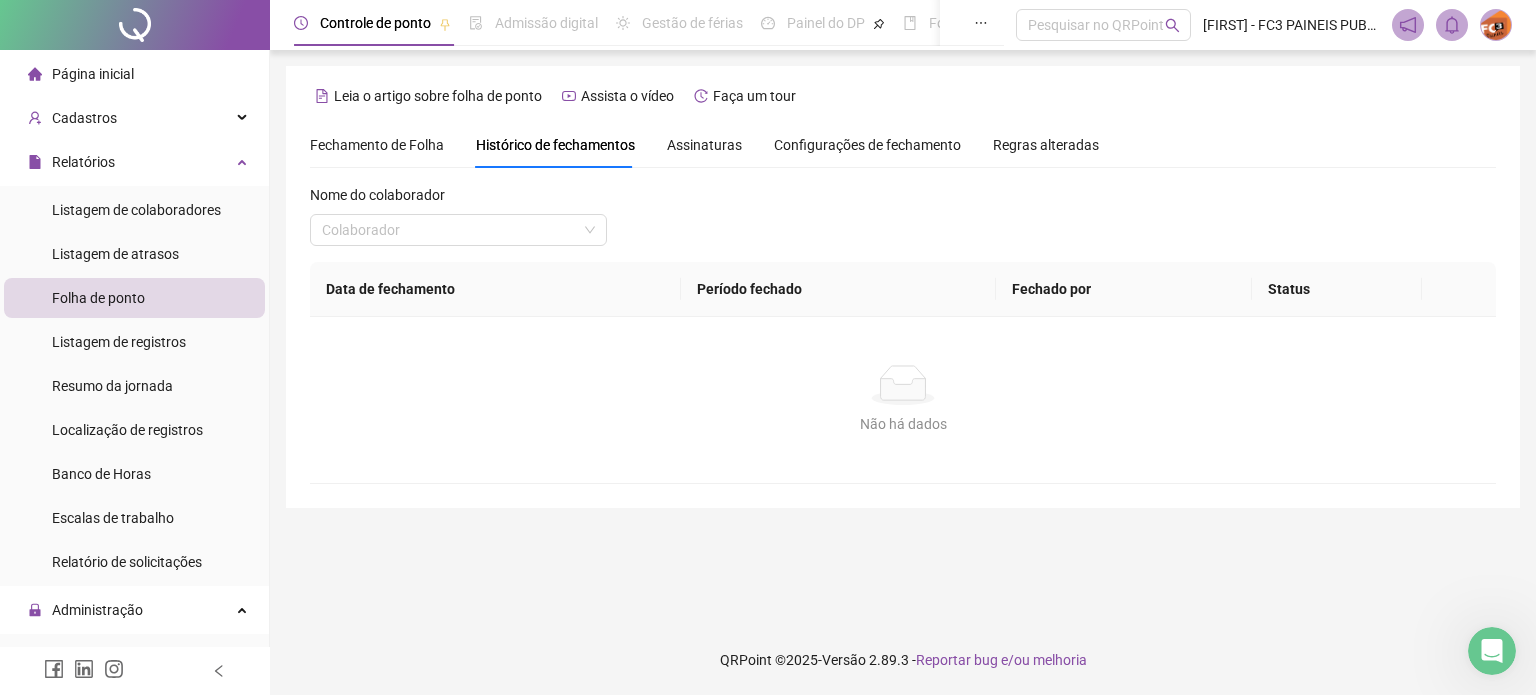 click on "Fechamento de Folha" at bounding box center (377, 145) 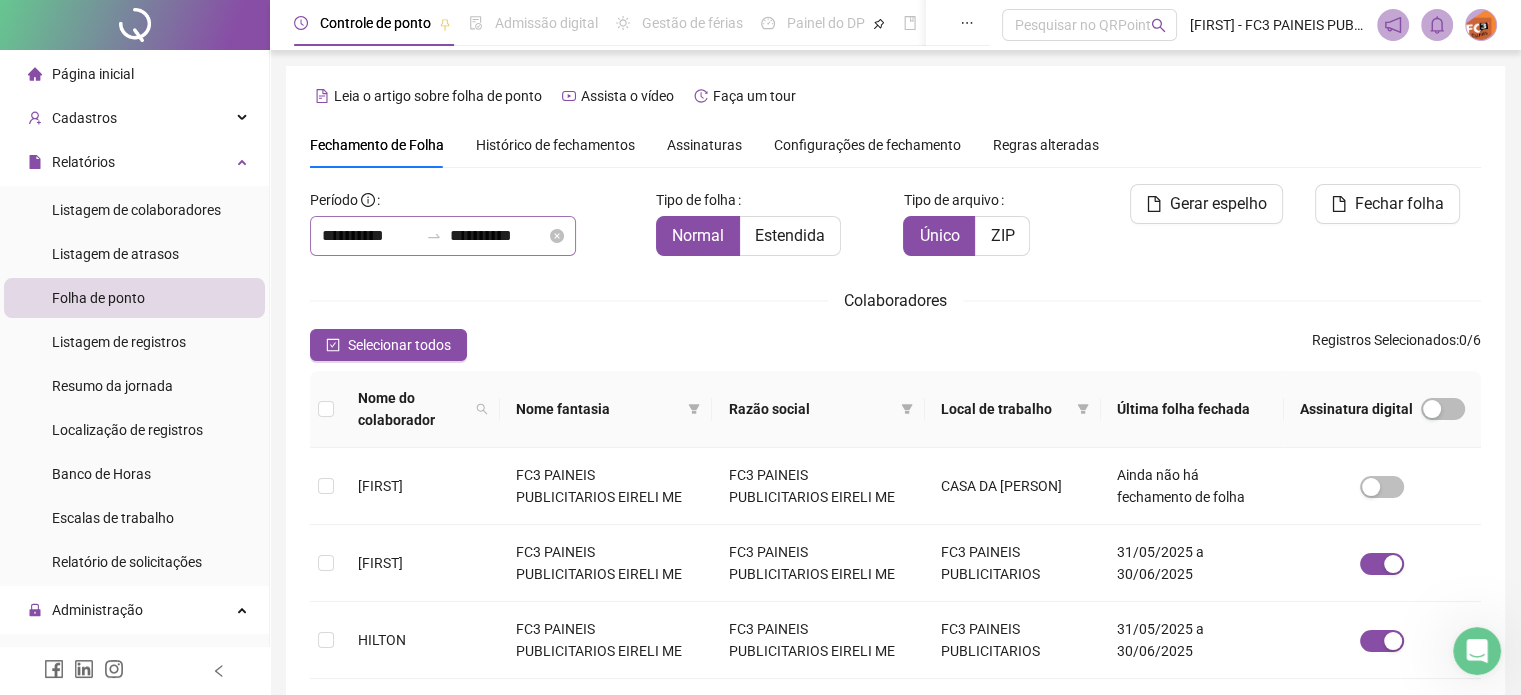 scroll, scrollTop: 61, scrollLeft: 0, axis: vertical 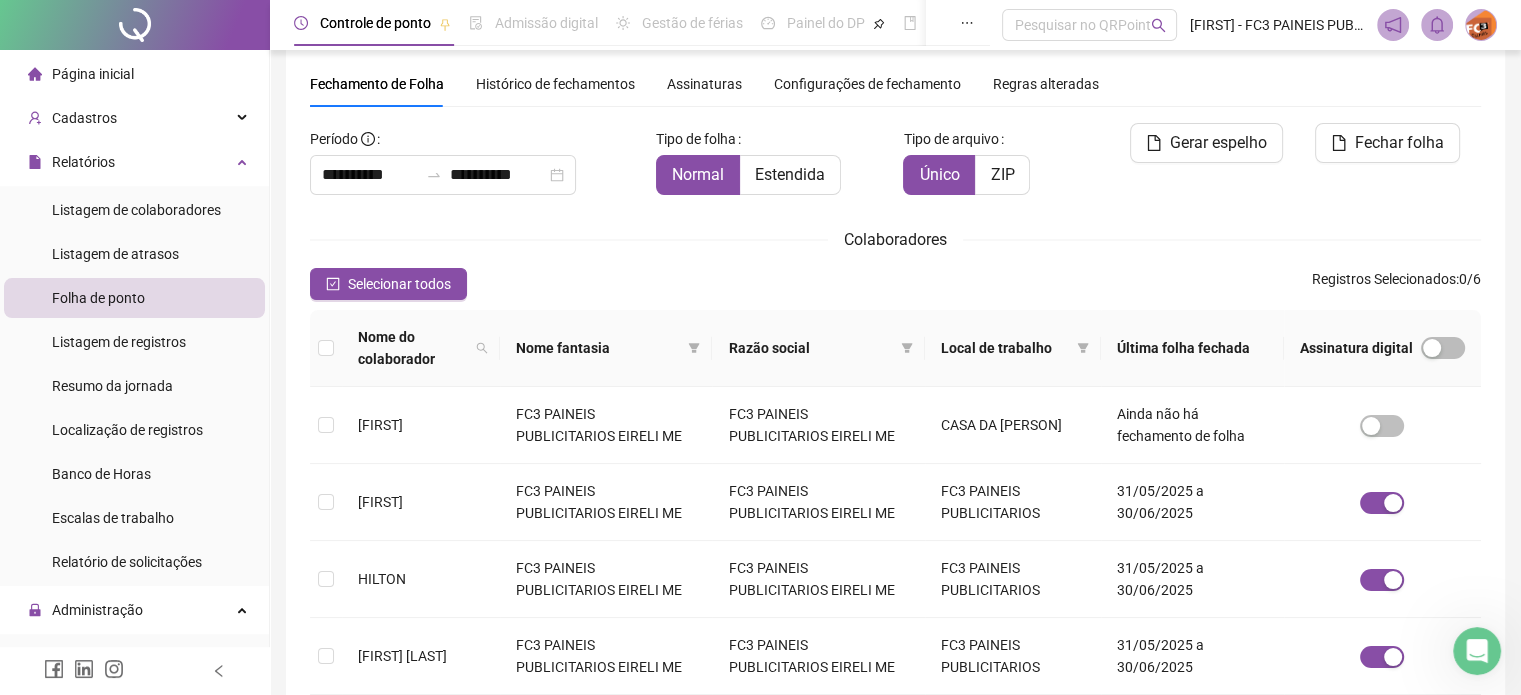 click on "Histórico de fechamentos" at bounding box center [555, 84] 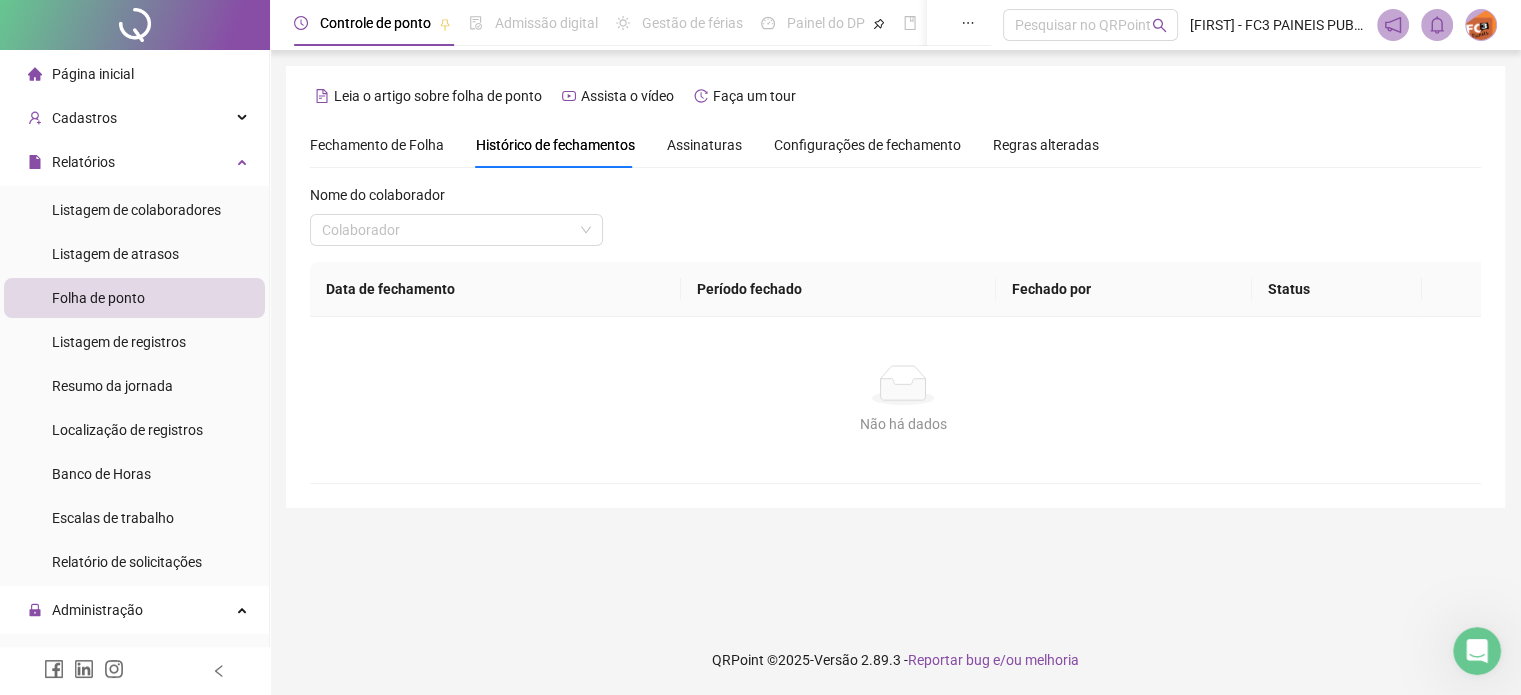 scroll, scrollTop: 0, scrollLeft: 0, axis: both 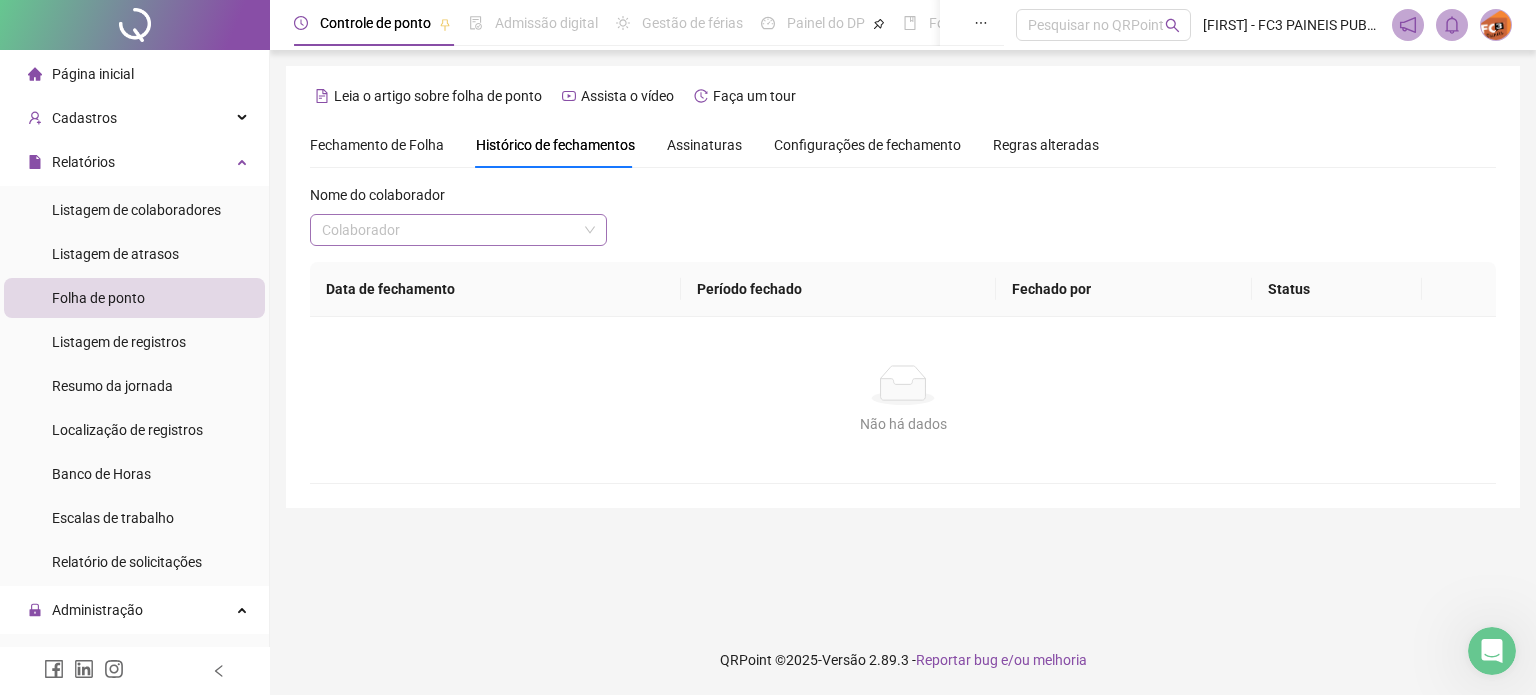 click at bounding box center (449, 230) 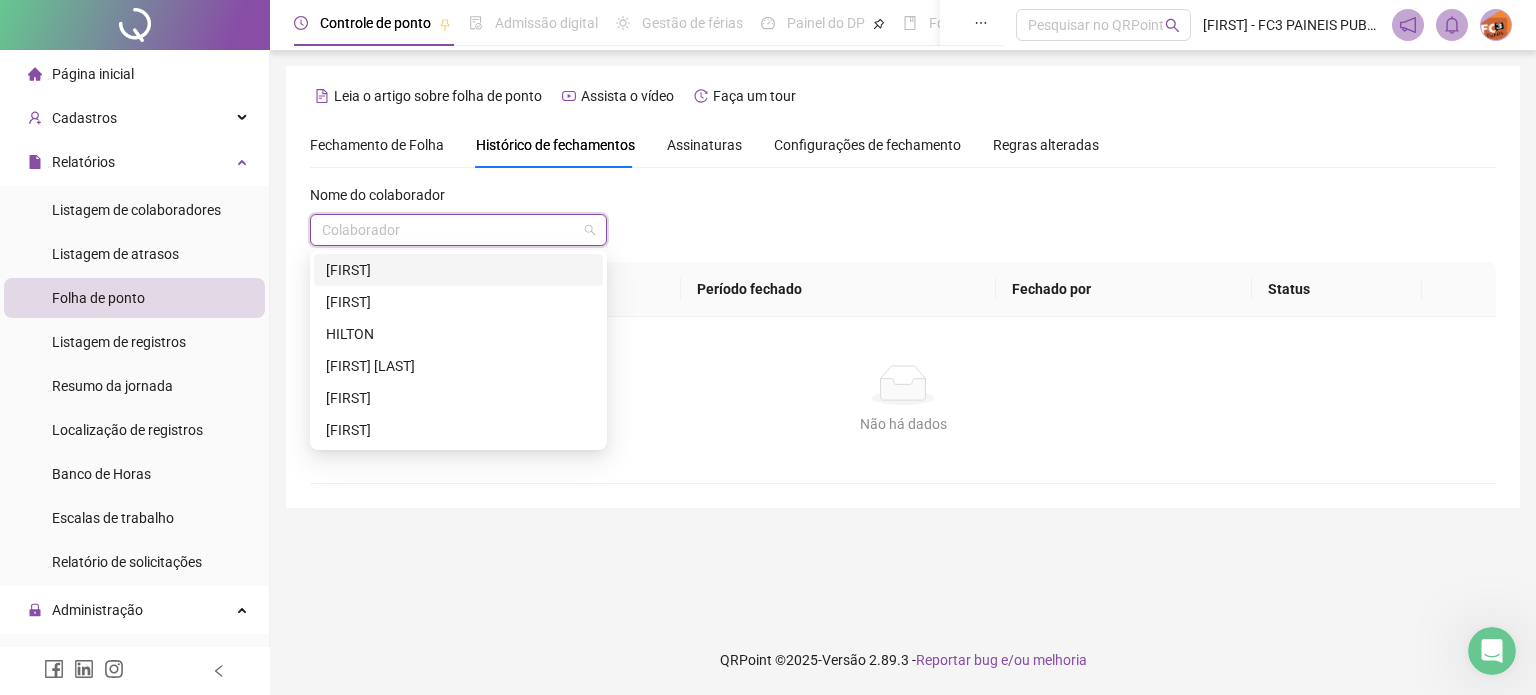 click on "[FIRST]" at bounding box center (458, 270) 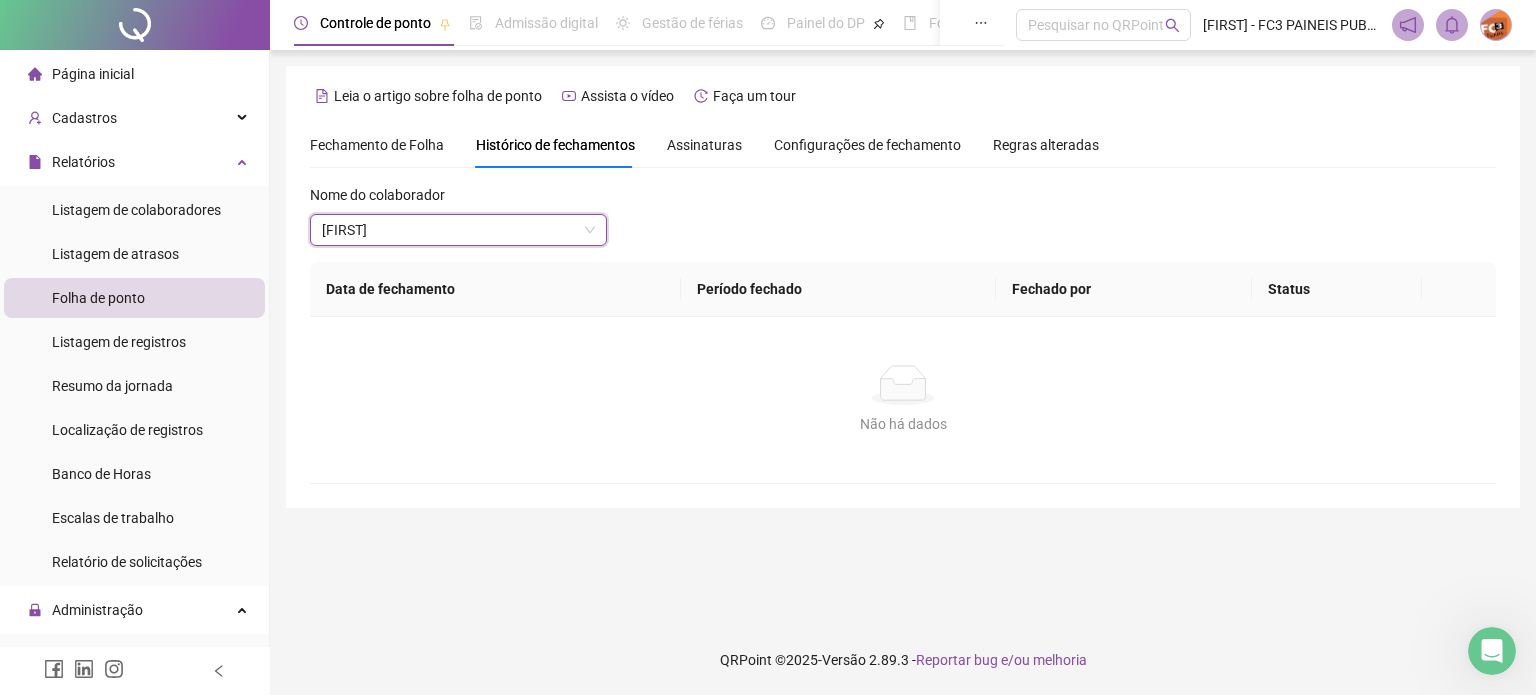 click on "[FIRST]" at bounding box center (458, 230) 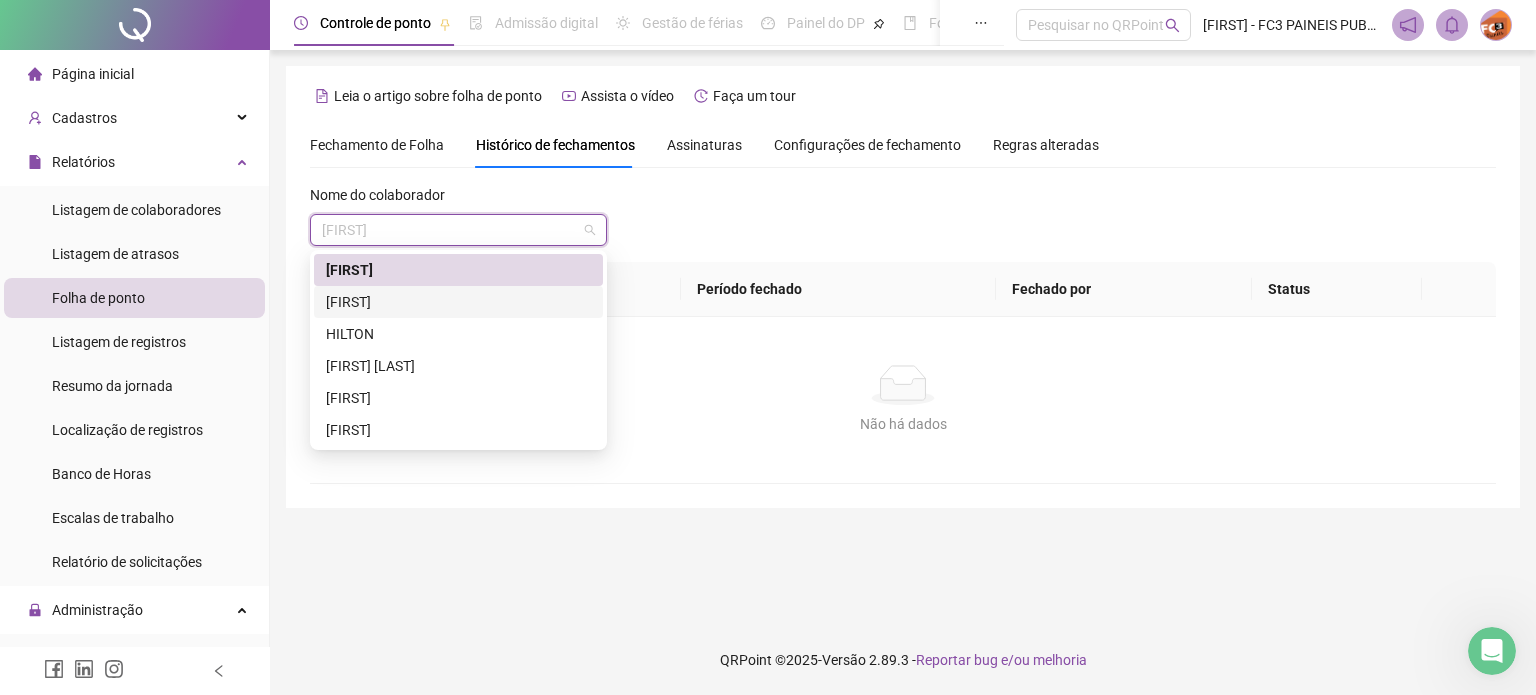 click on "[FIRST]" at bounding box center (458, 302) 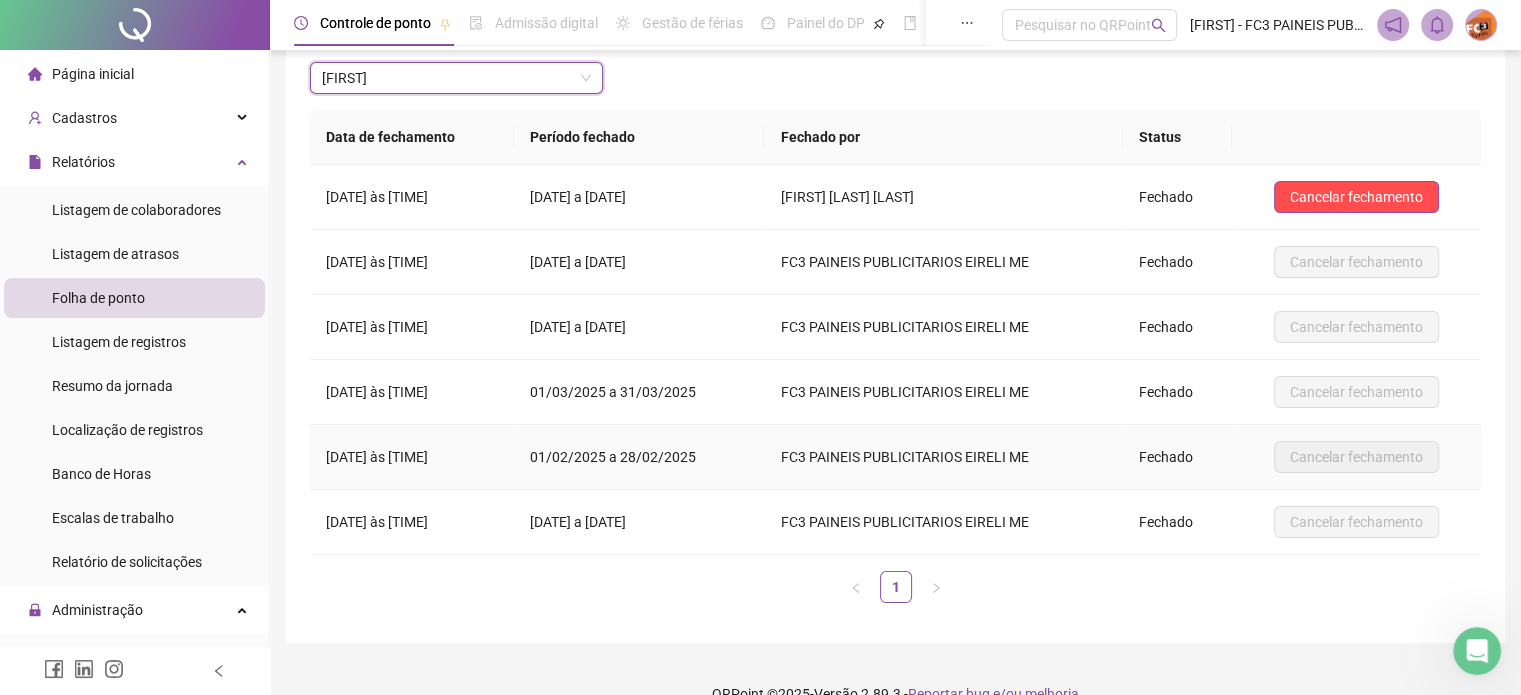 scroll, scrollTop: 0, scrollLeft: 0, axis: both 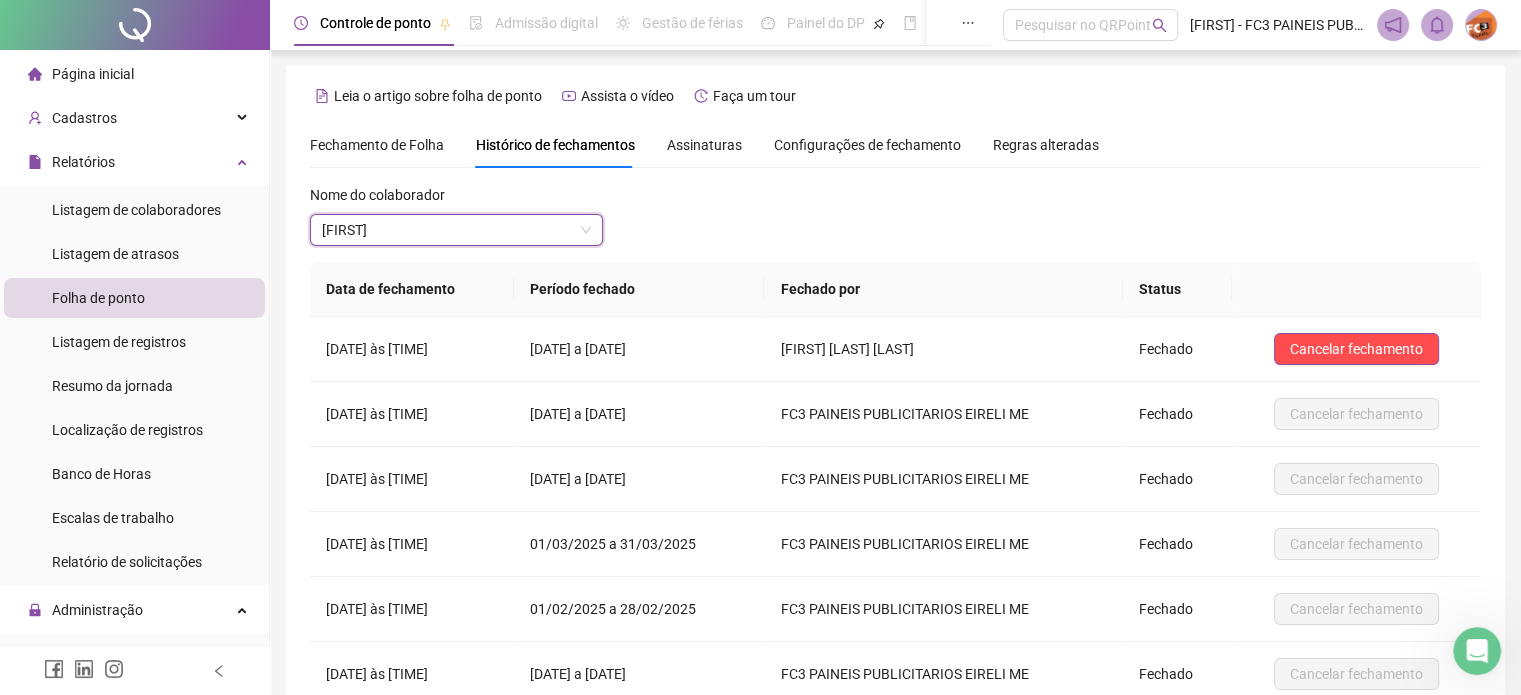 click on "Fechamento de Folha" at bounding box center [377, 145] 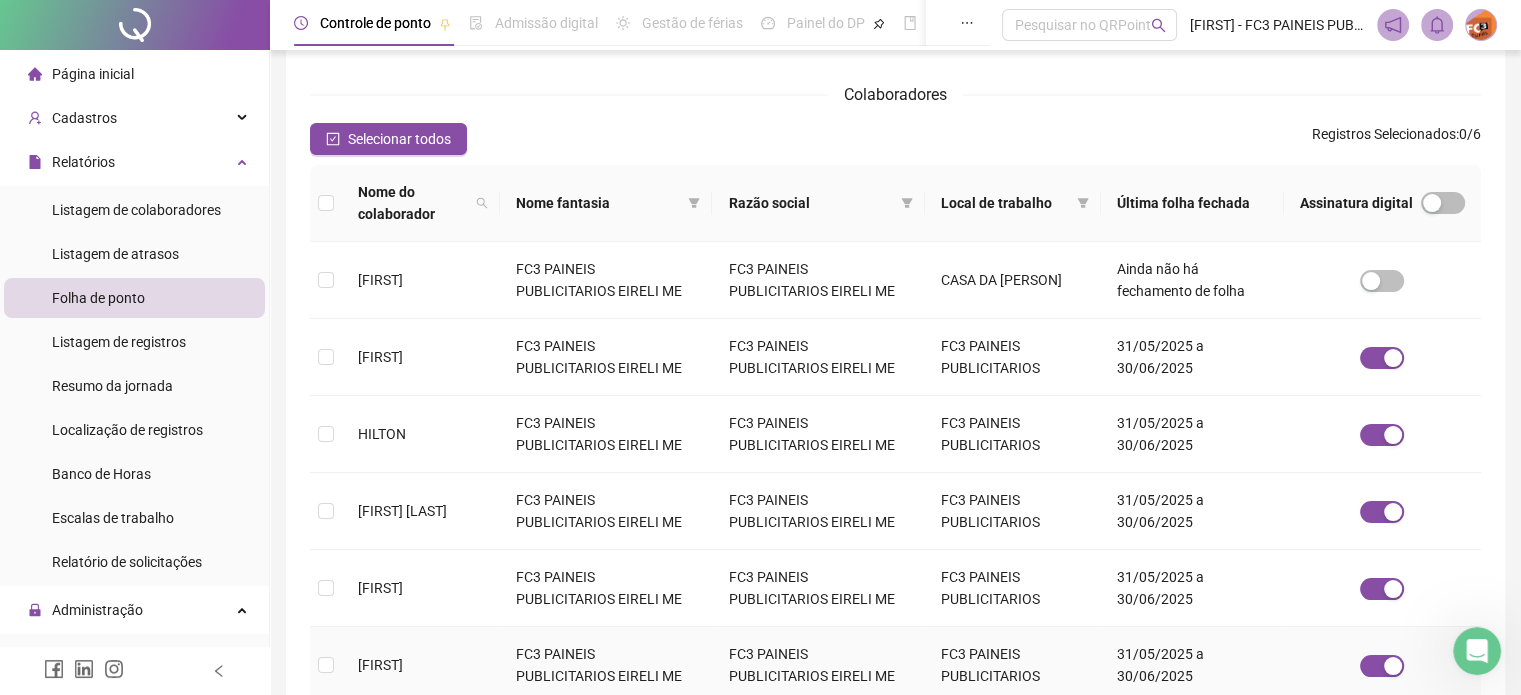 scroll, scrollTop: 187, scrollLeft: 0, axis: vertical 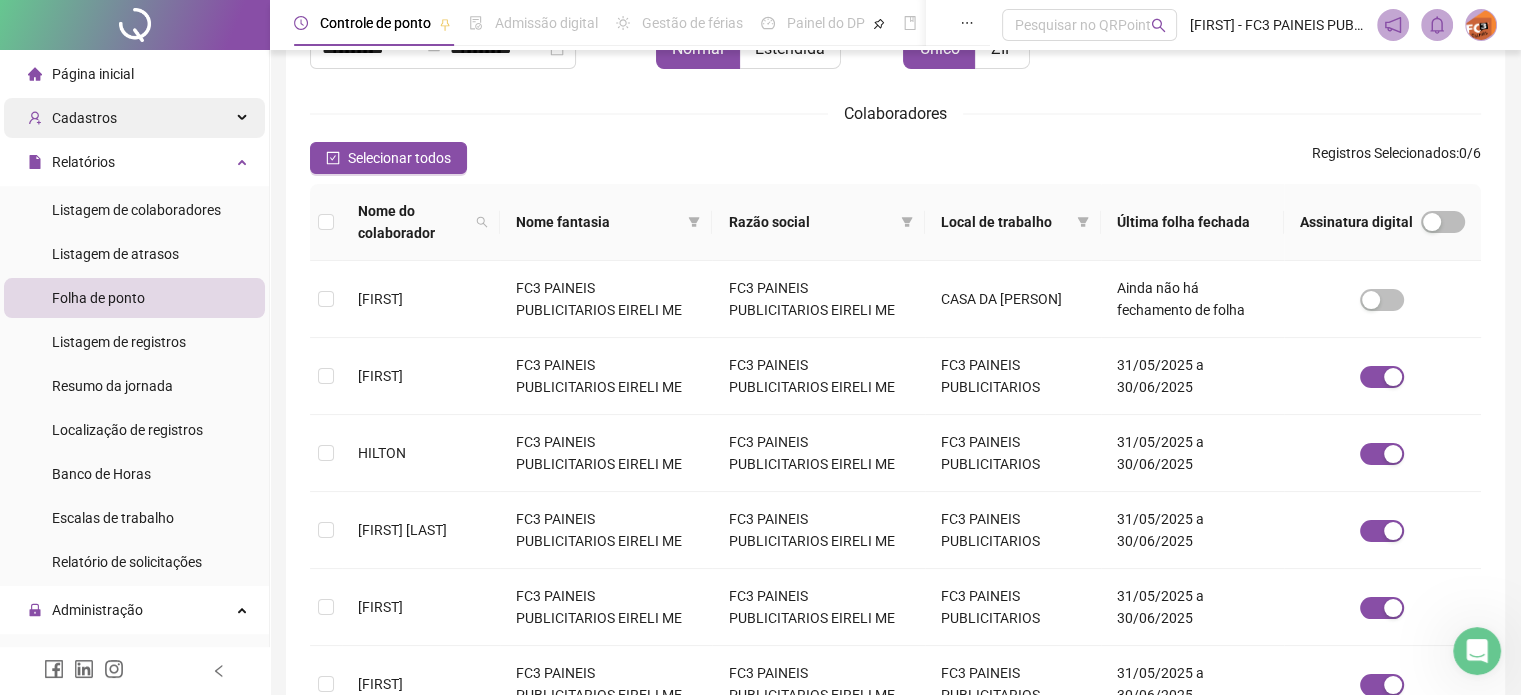 click on "Cadastros" at bounding box center (84, 118) 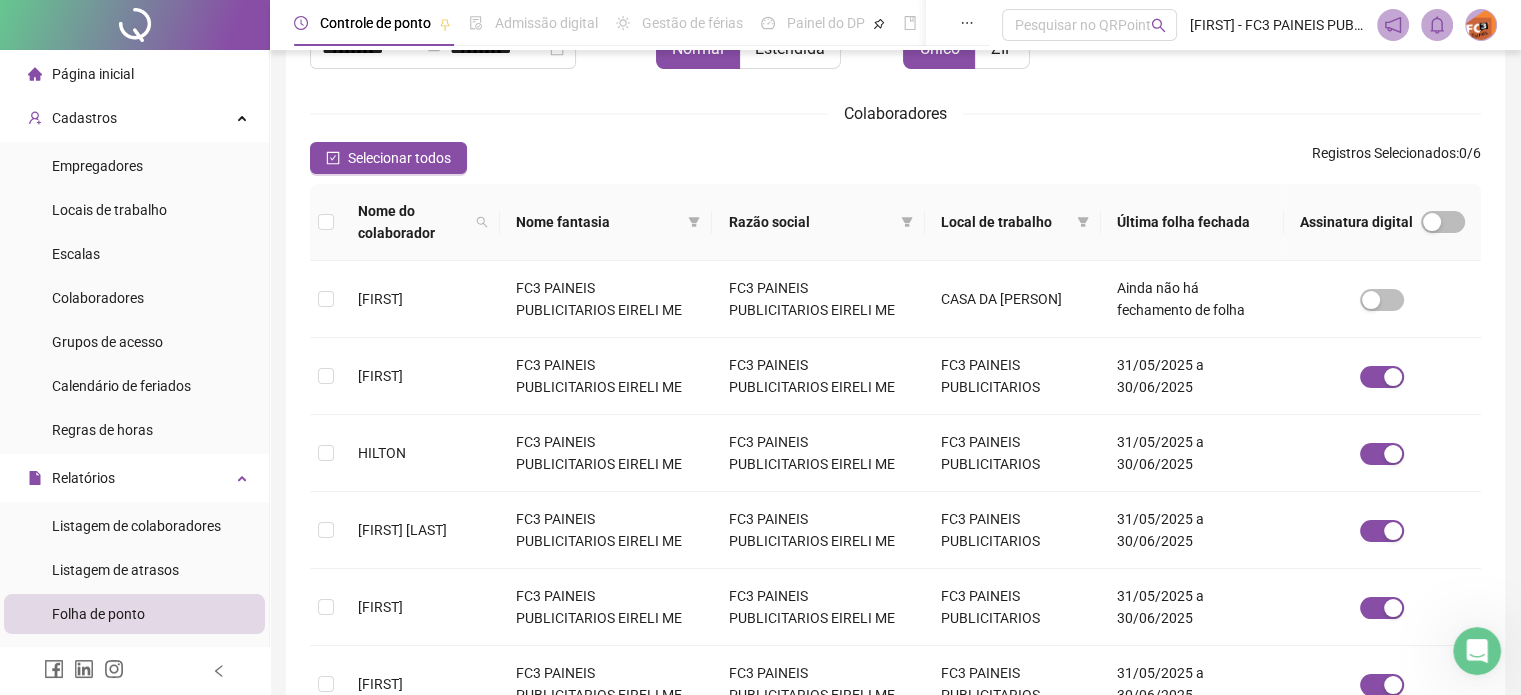 click on "Controle de ponto" at bounding box center (375, 23) 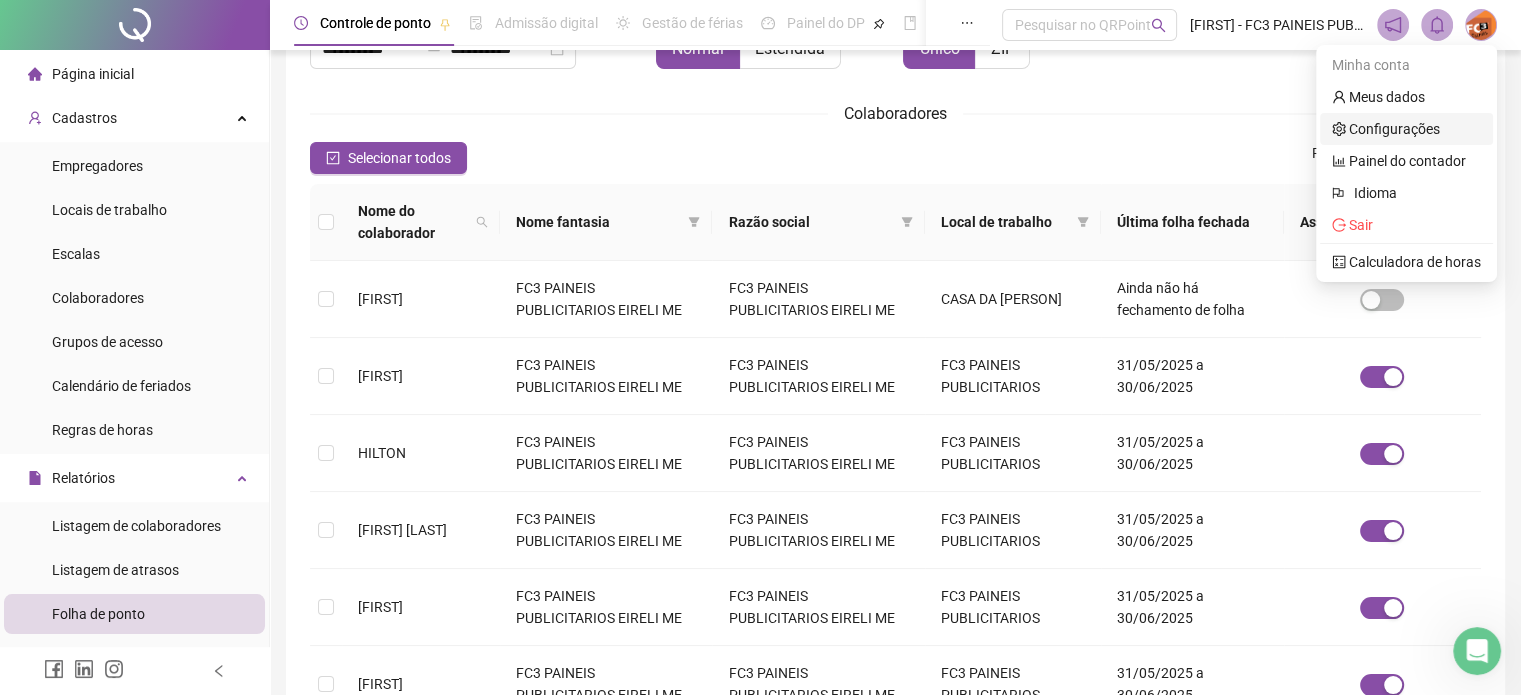 click on "Configurações" at bounding box center [1386, 129] 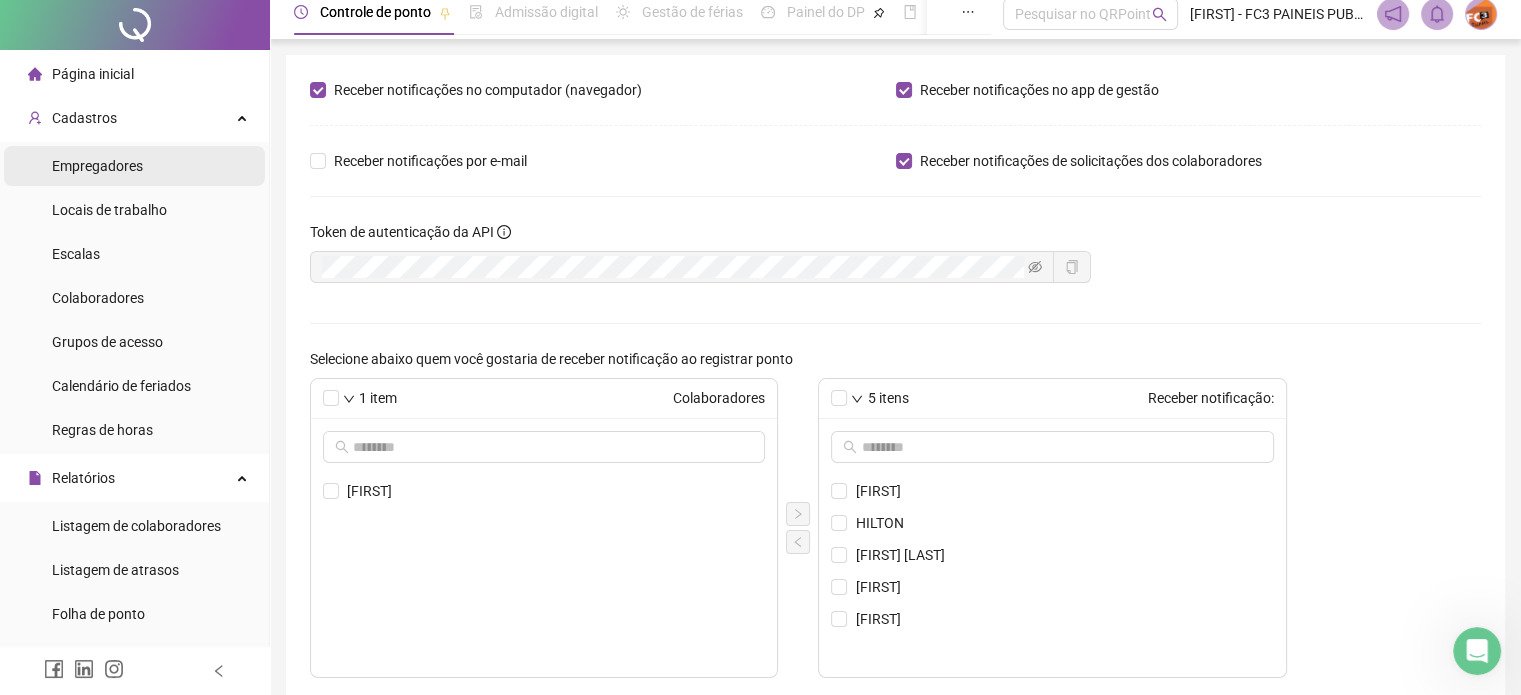 scroll, scrollTop: 0, scrollLeft: 0, axis: both 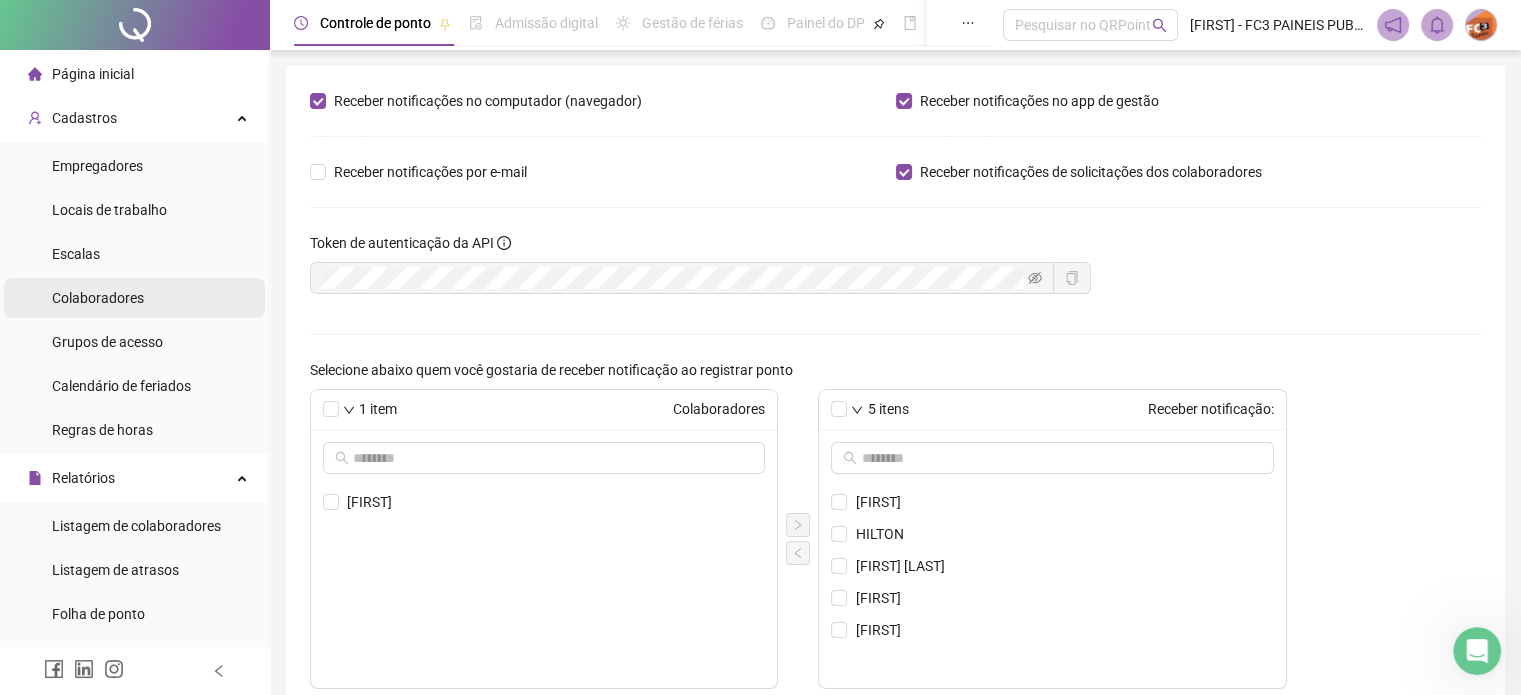 click on "Colaboradores" at bounding box center [98, 298] 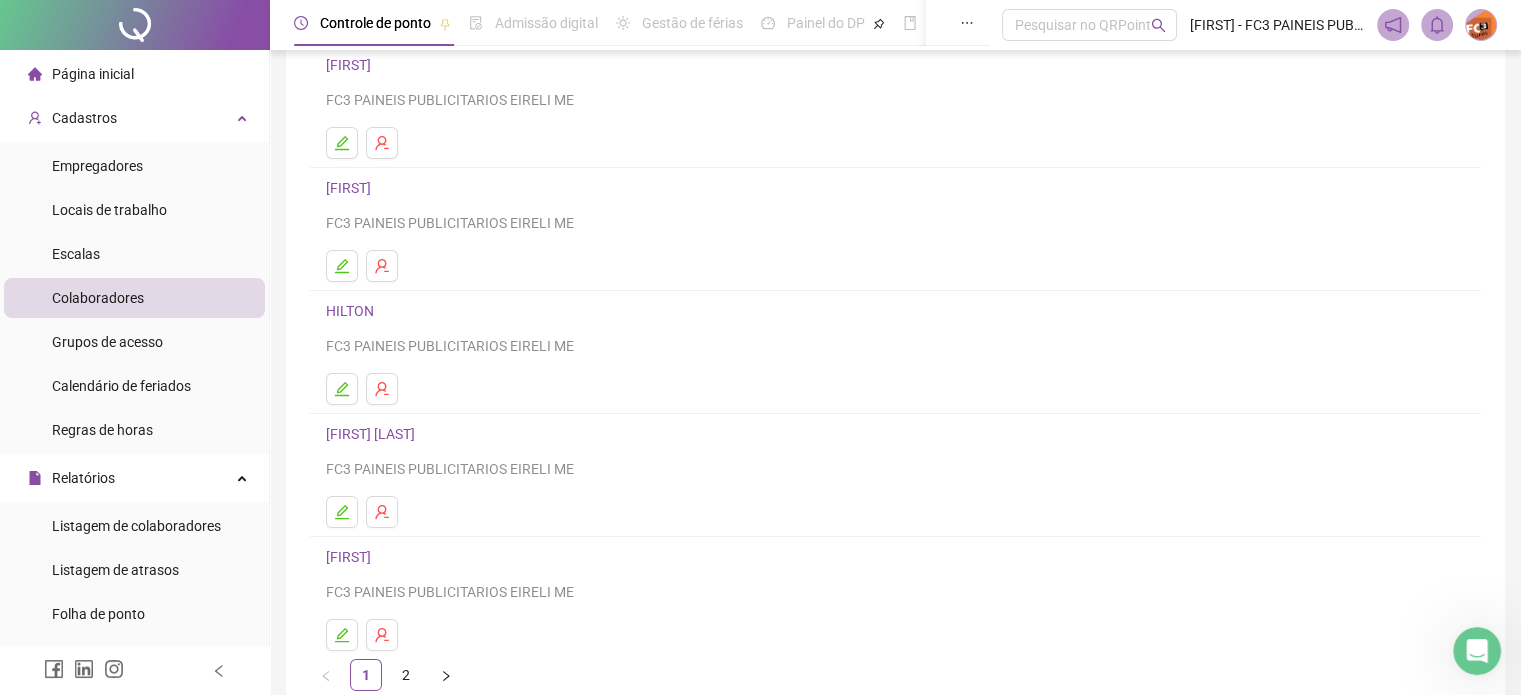 scroll, scrollTop: 271, scrollLeft: 0, axis: vertical 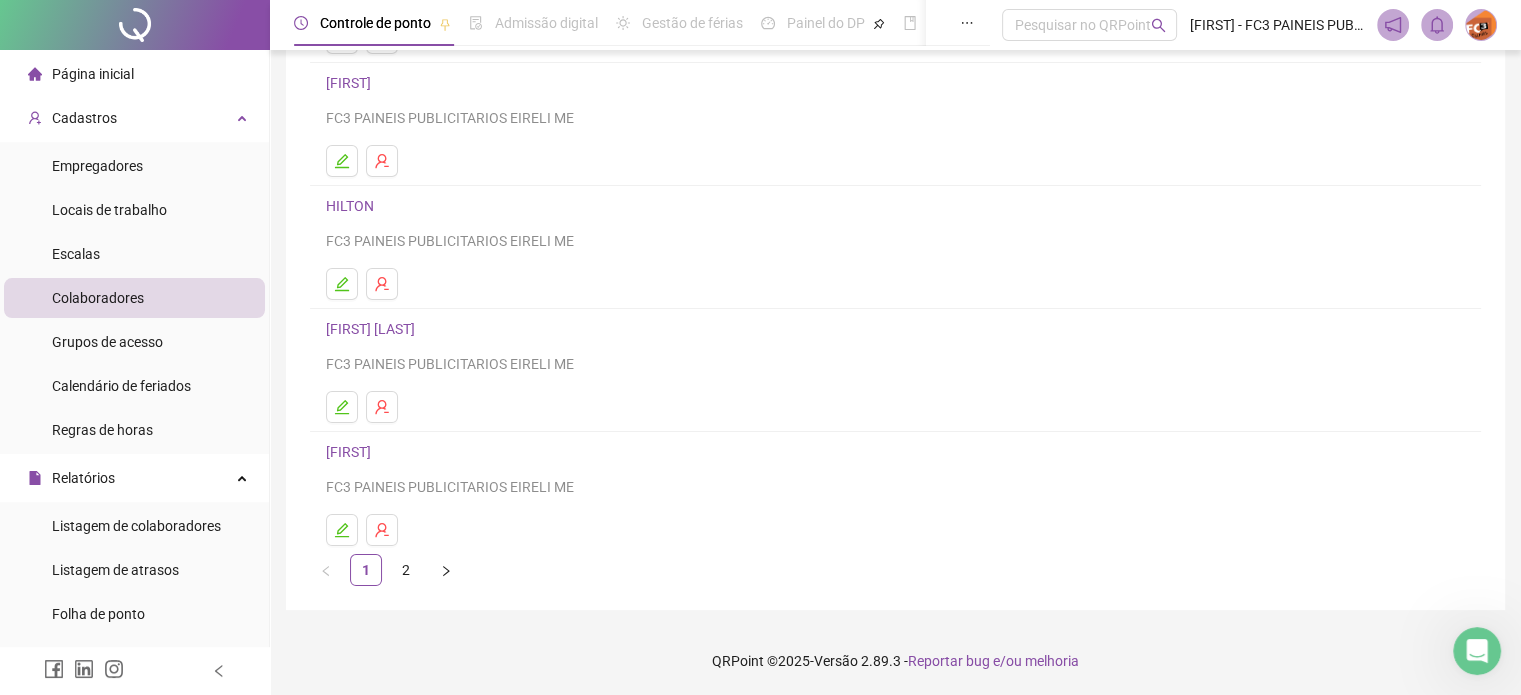 click 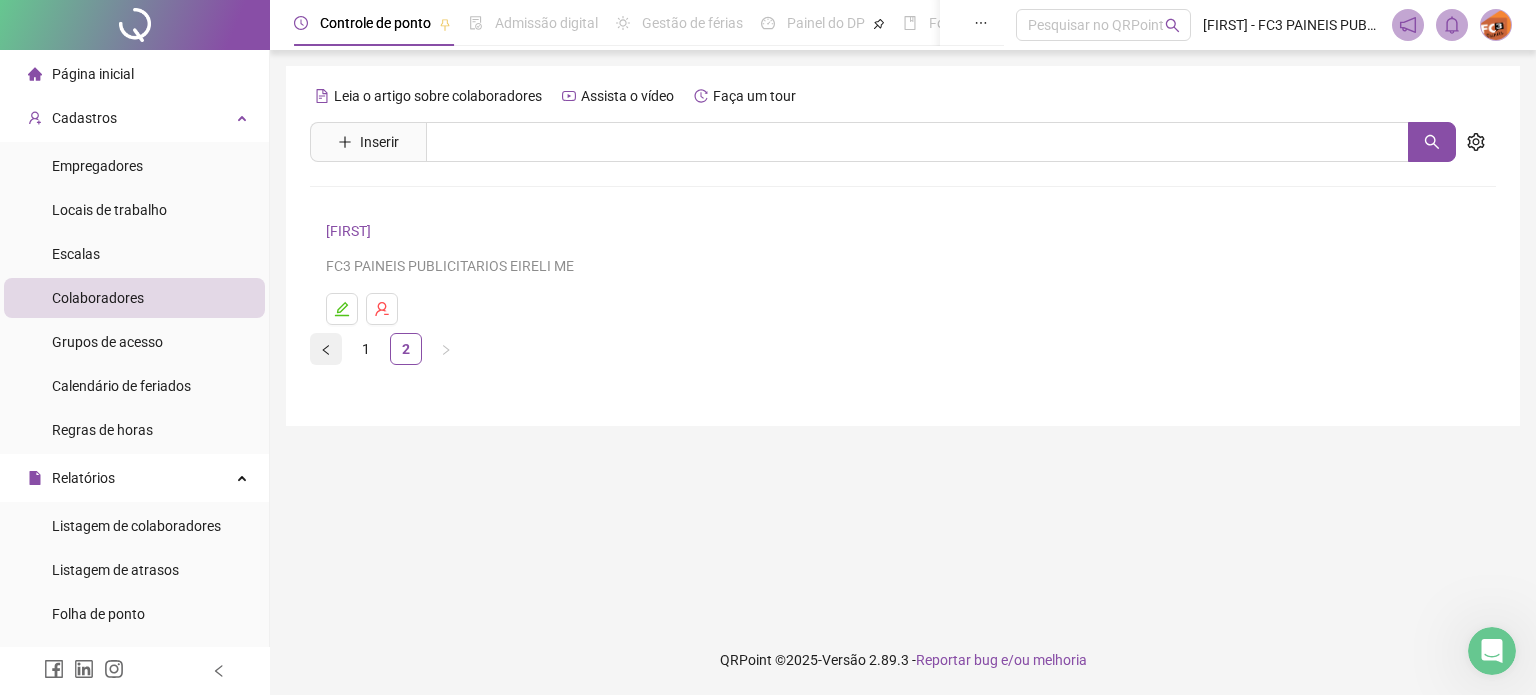 click 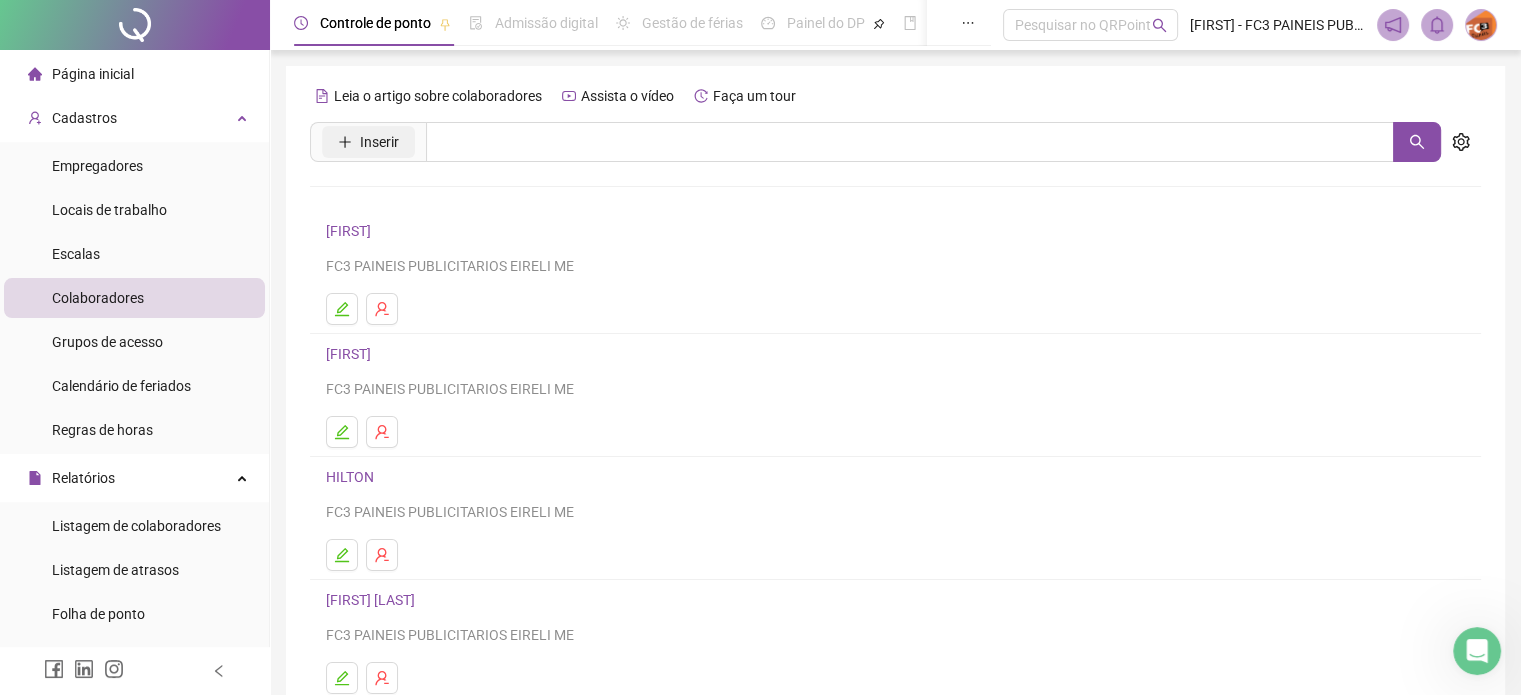 click on "Inserir" at bounding box center [379, 142] 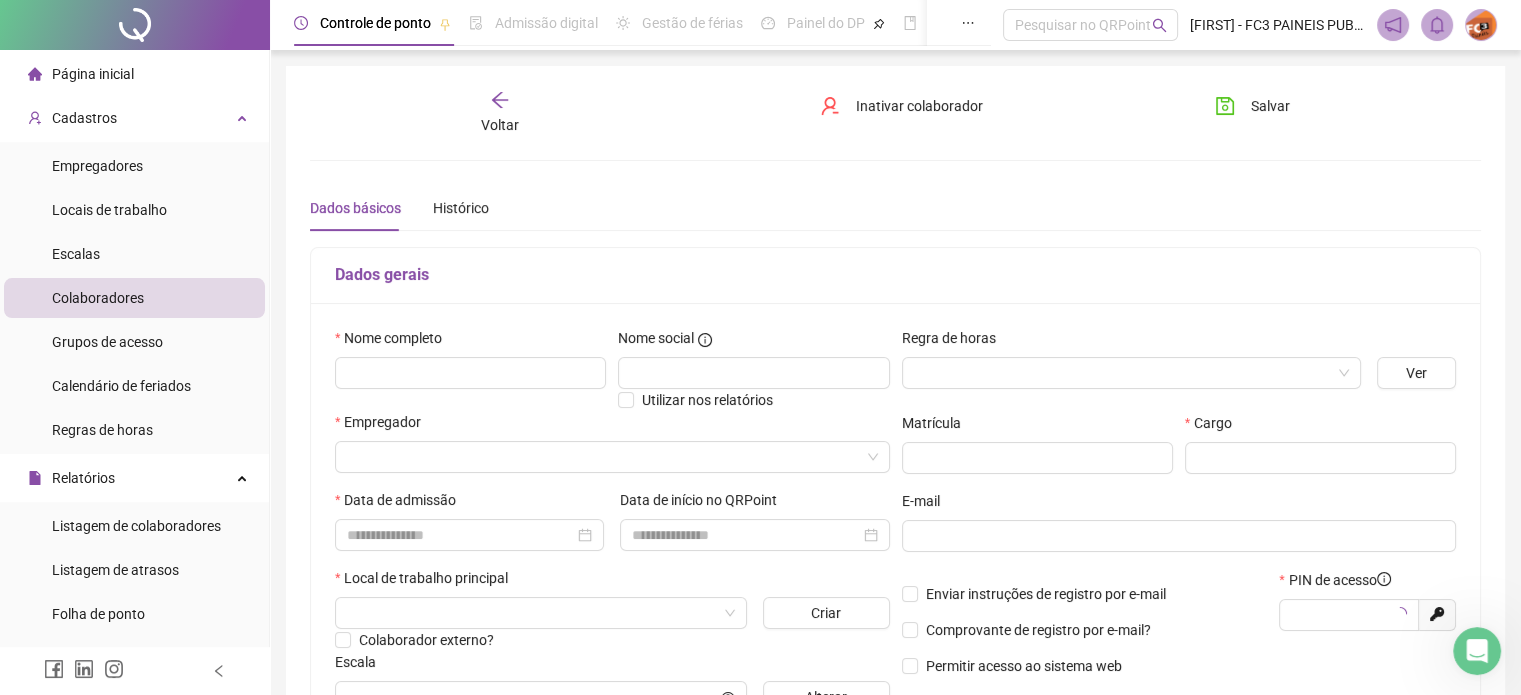 type on "*****" 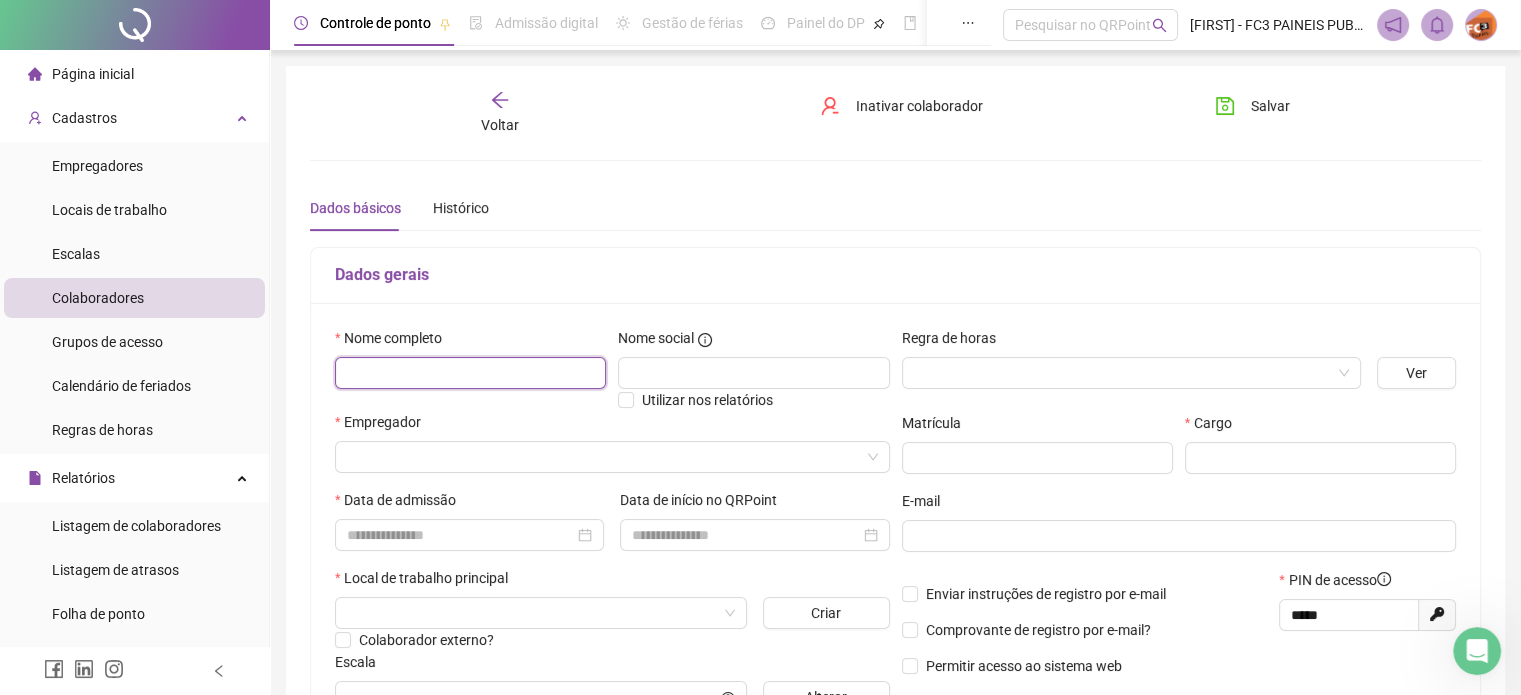 click at bounding box center [470, 373] 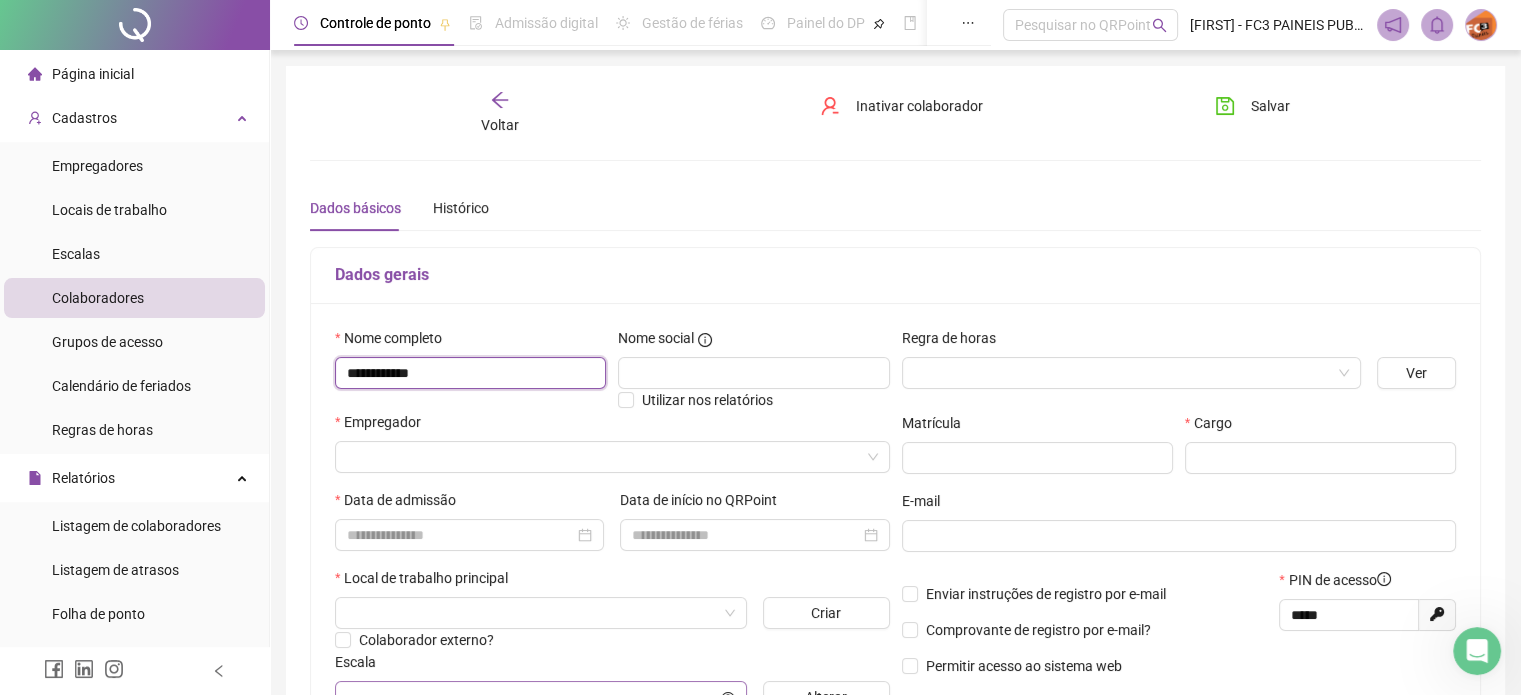 type on "**********" 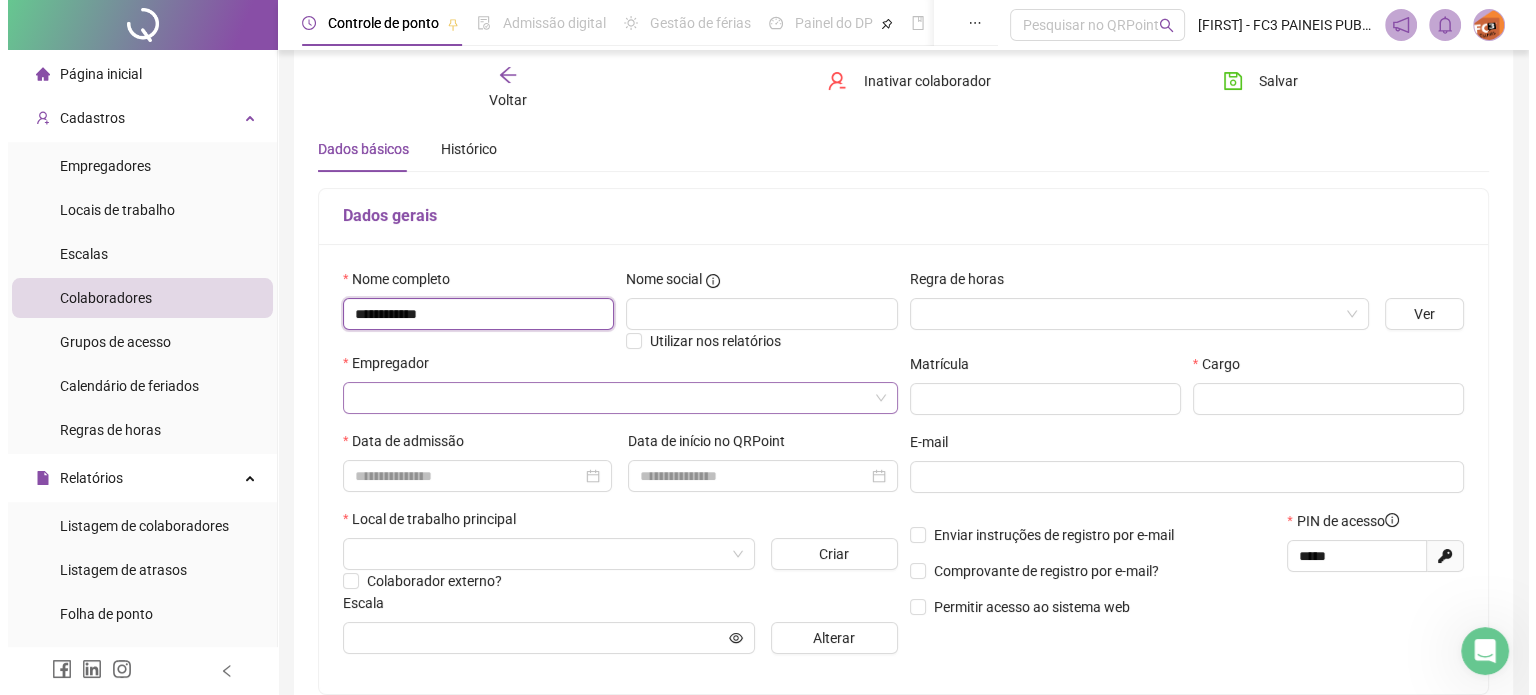 scroll, scrollTop: 100, scrollLeft: 0, axis: vertical 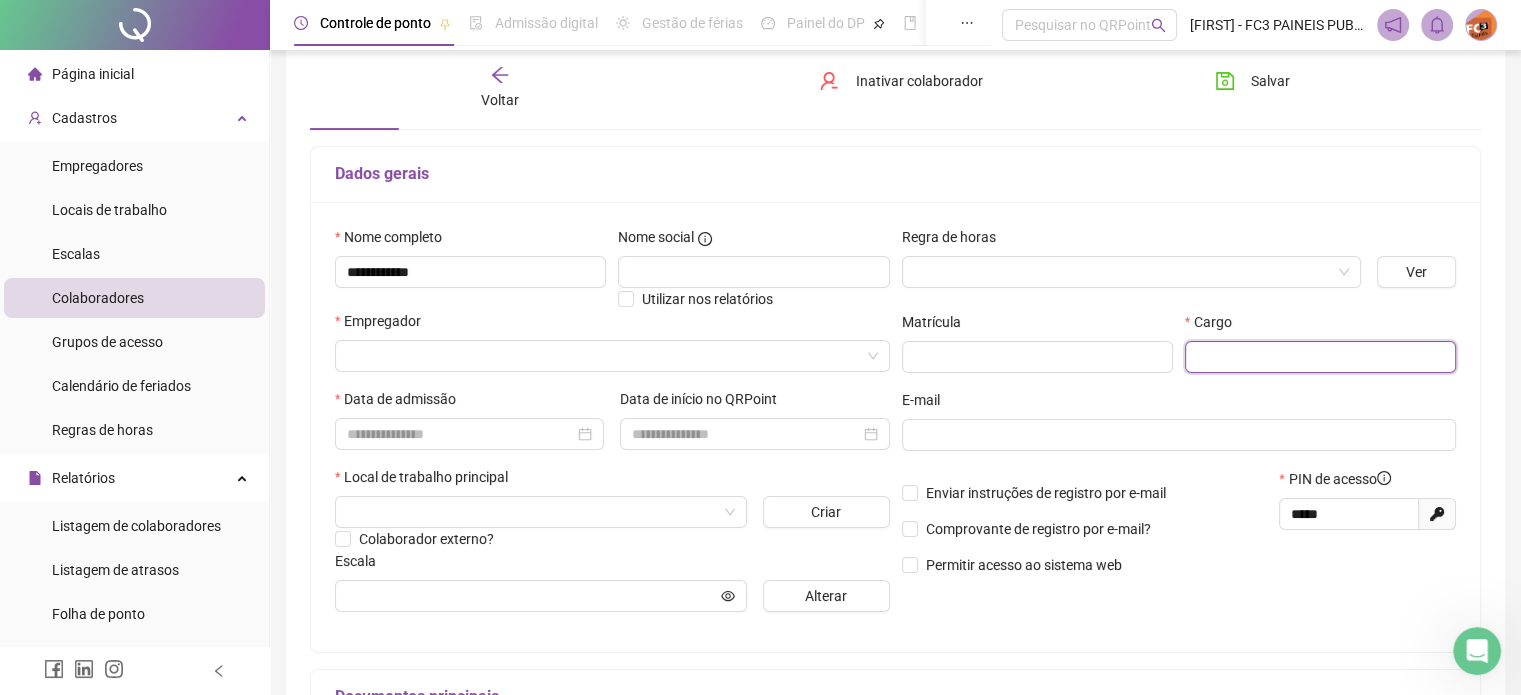 click at bounding box center [1320, 357] 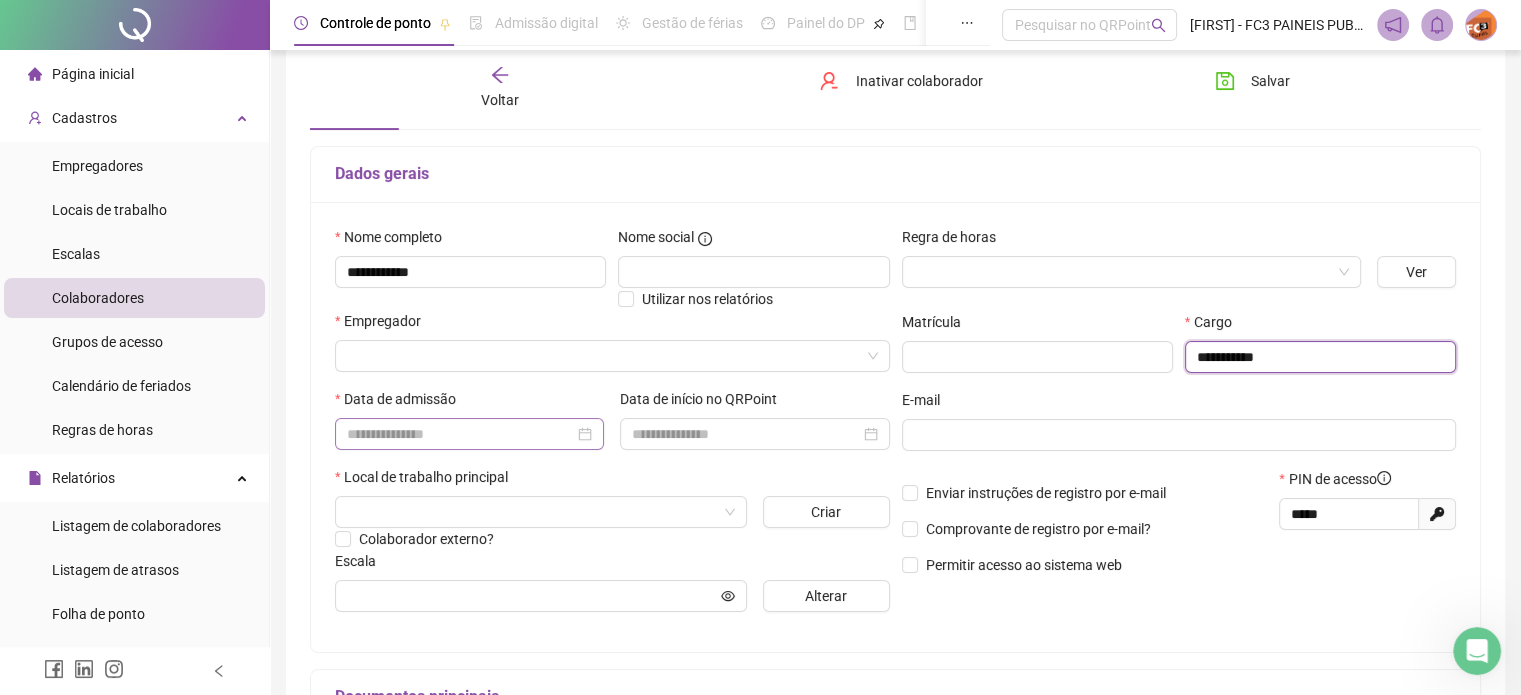 type on "**********" 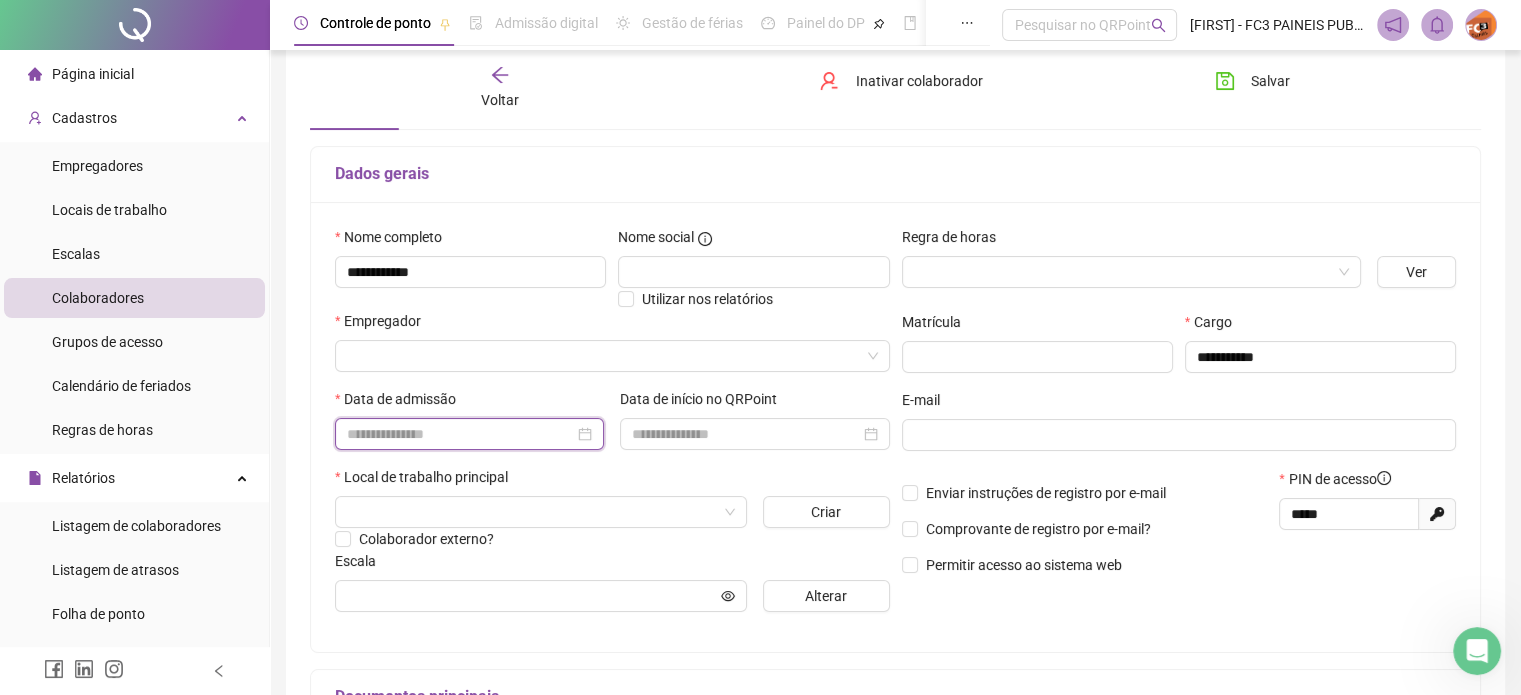 click at bounding box center [460, 434] 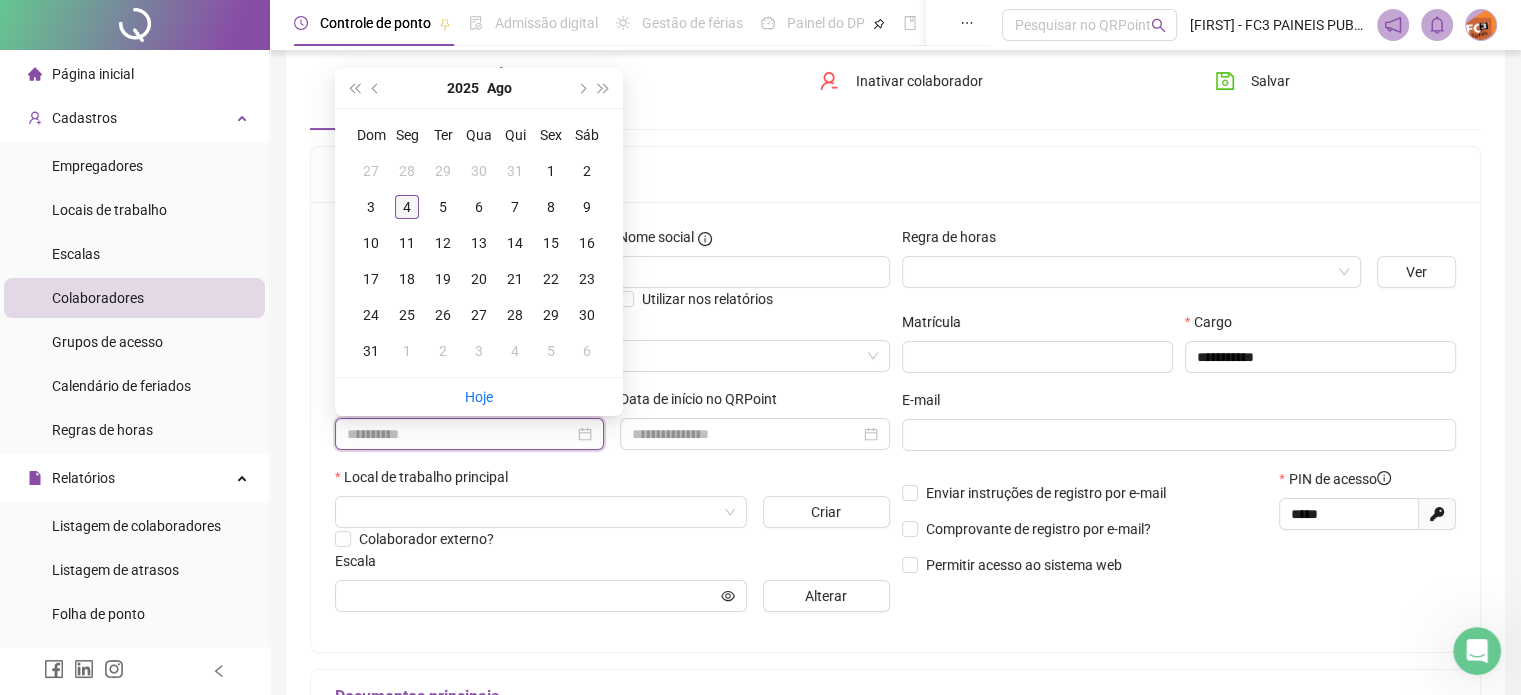 type on "**********" 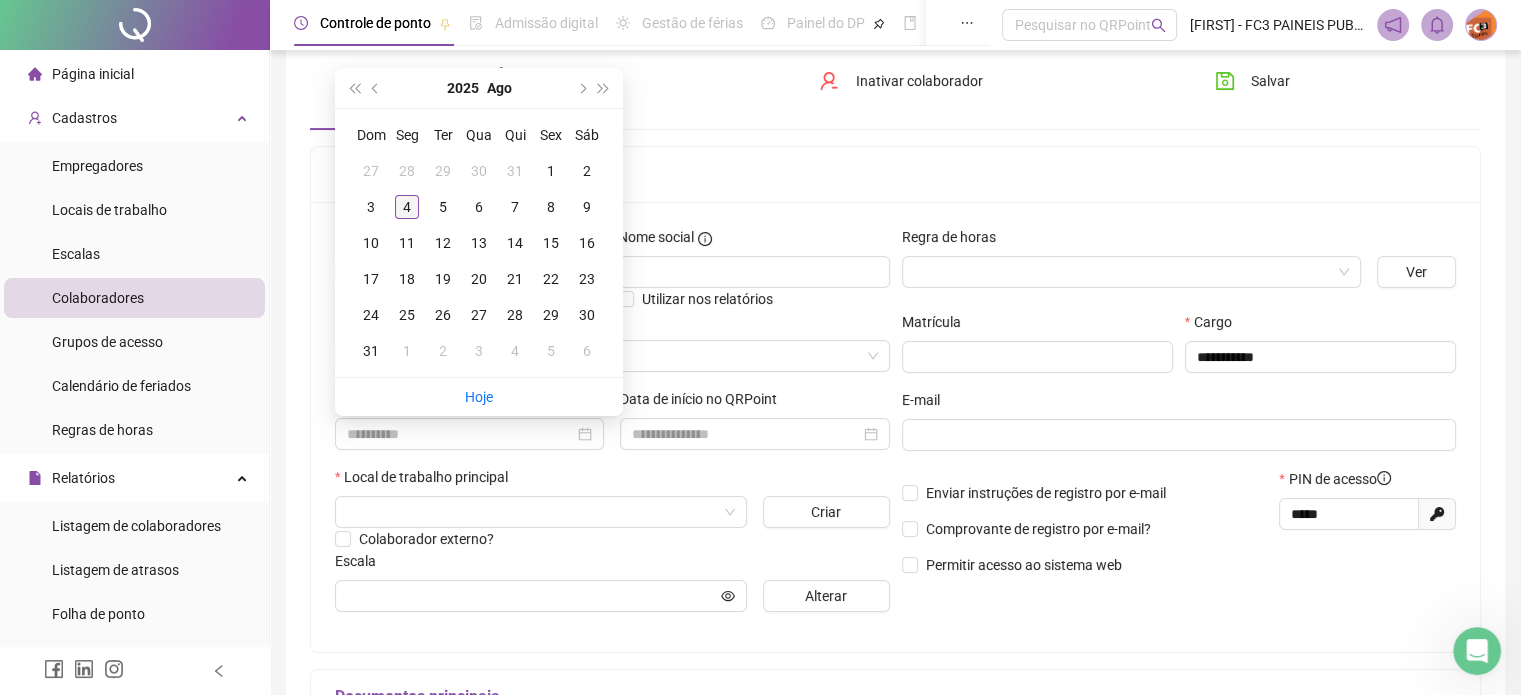click on "4" at bounding box center (407, 207) 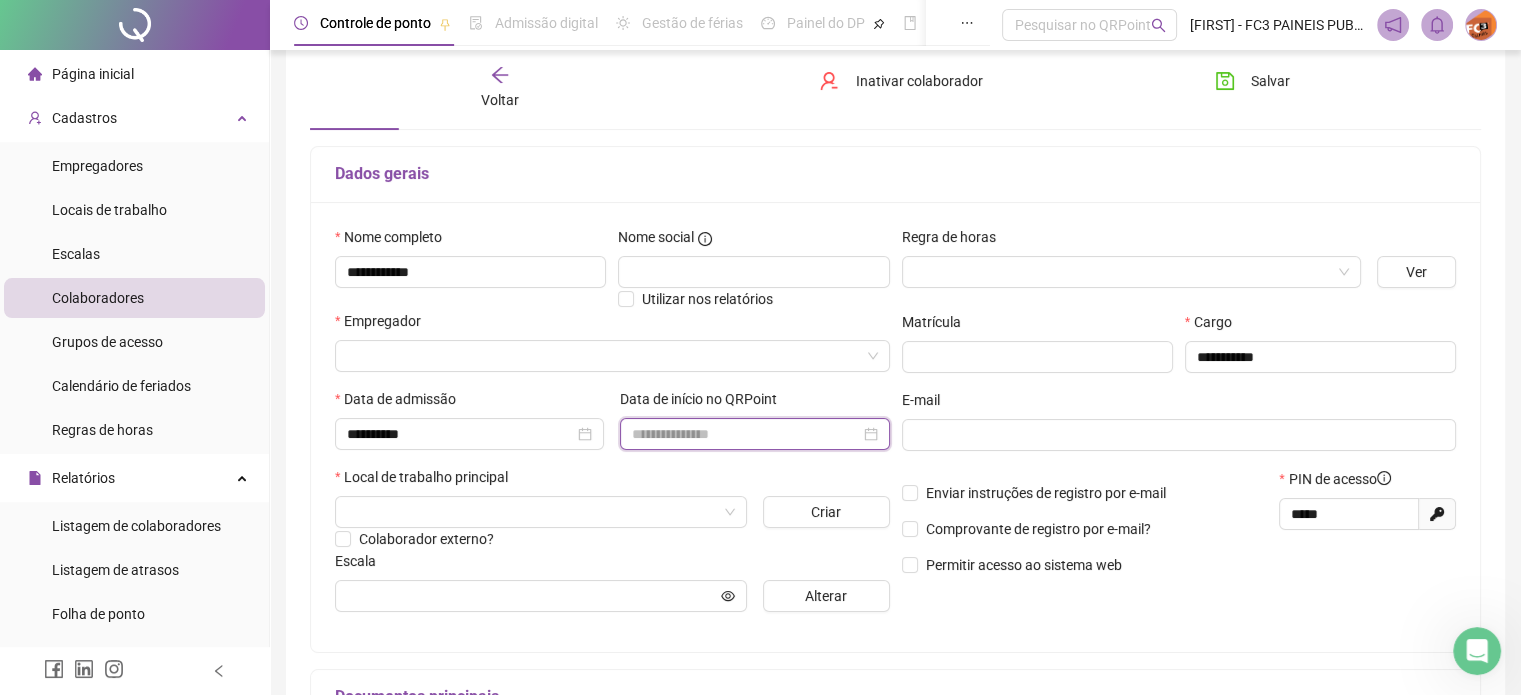 click at bounding box center [745, 434] 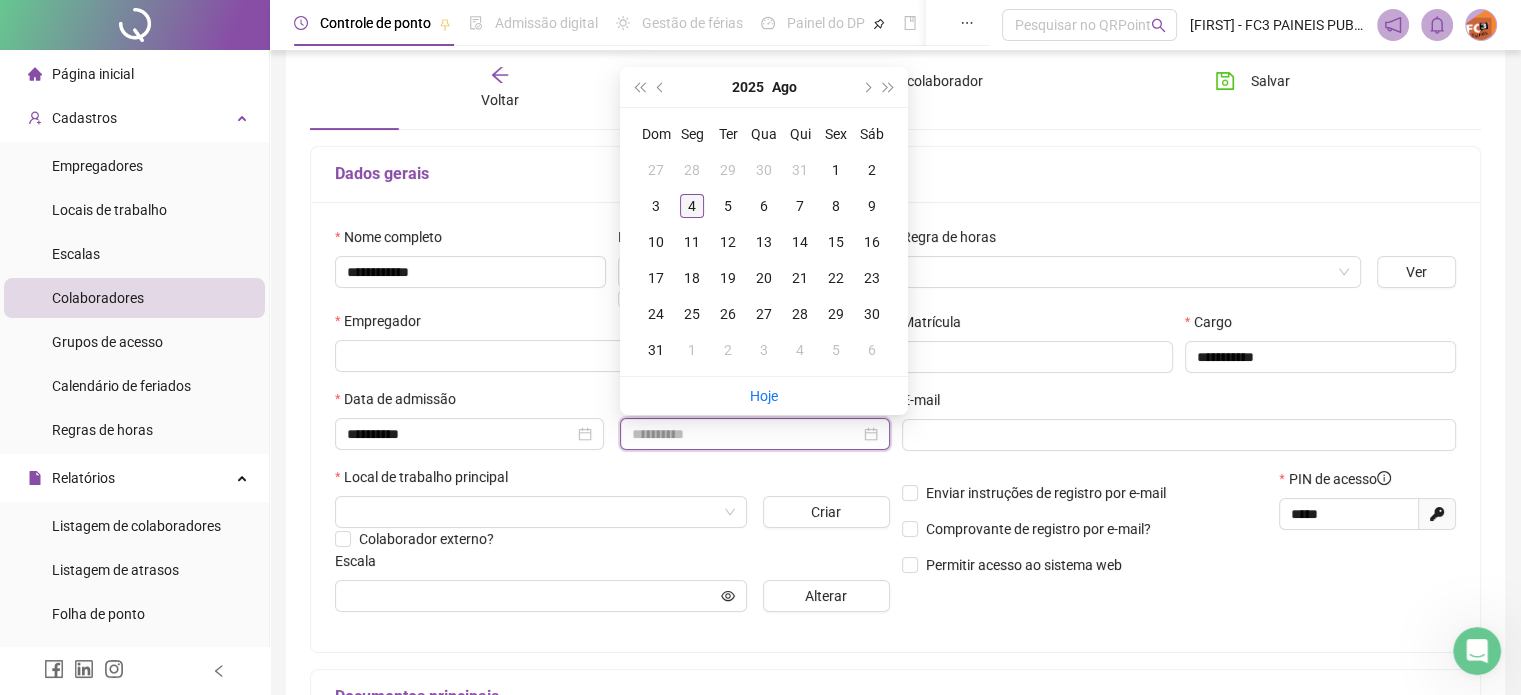 type on "**********" 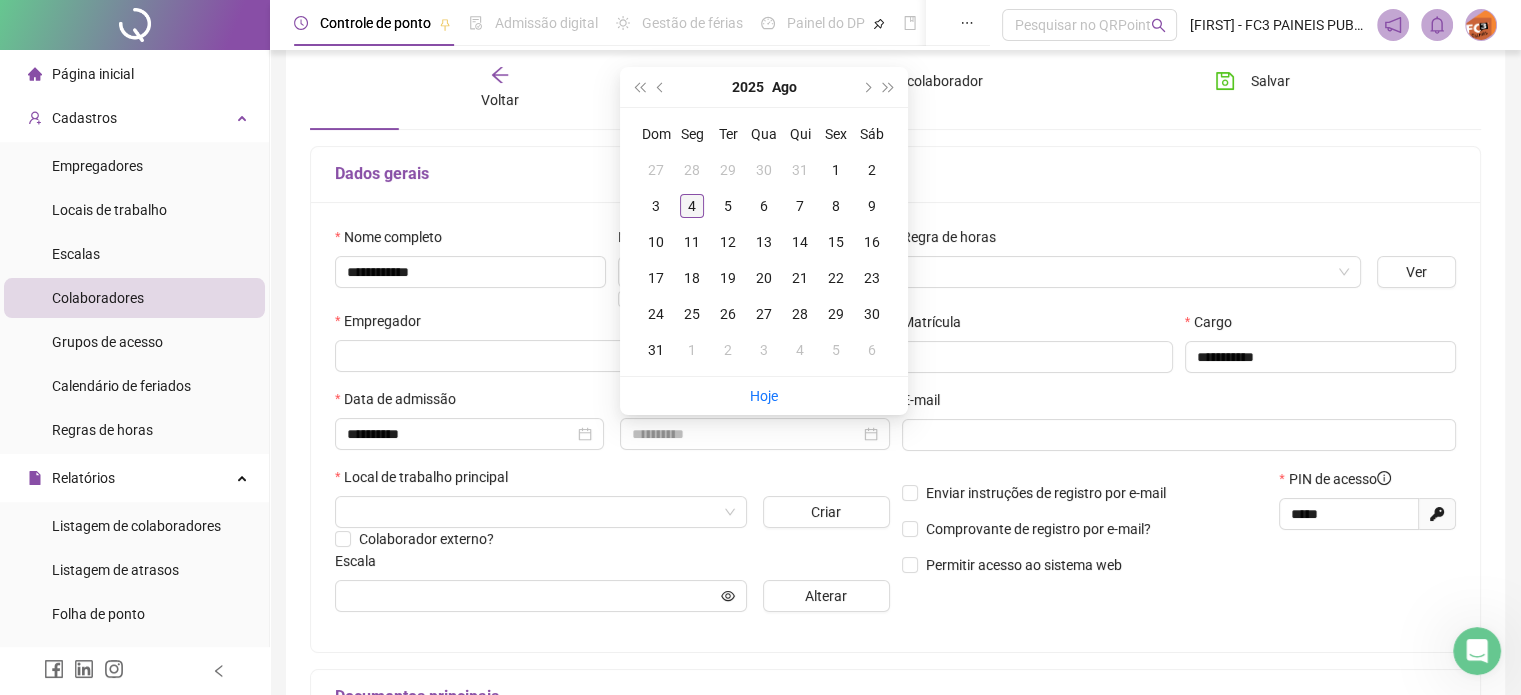 click on "4" at bounding box center (692, 206) 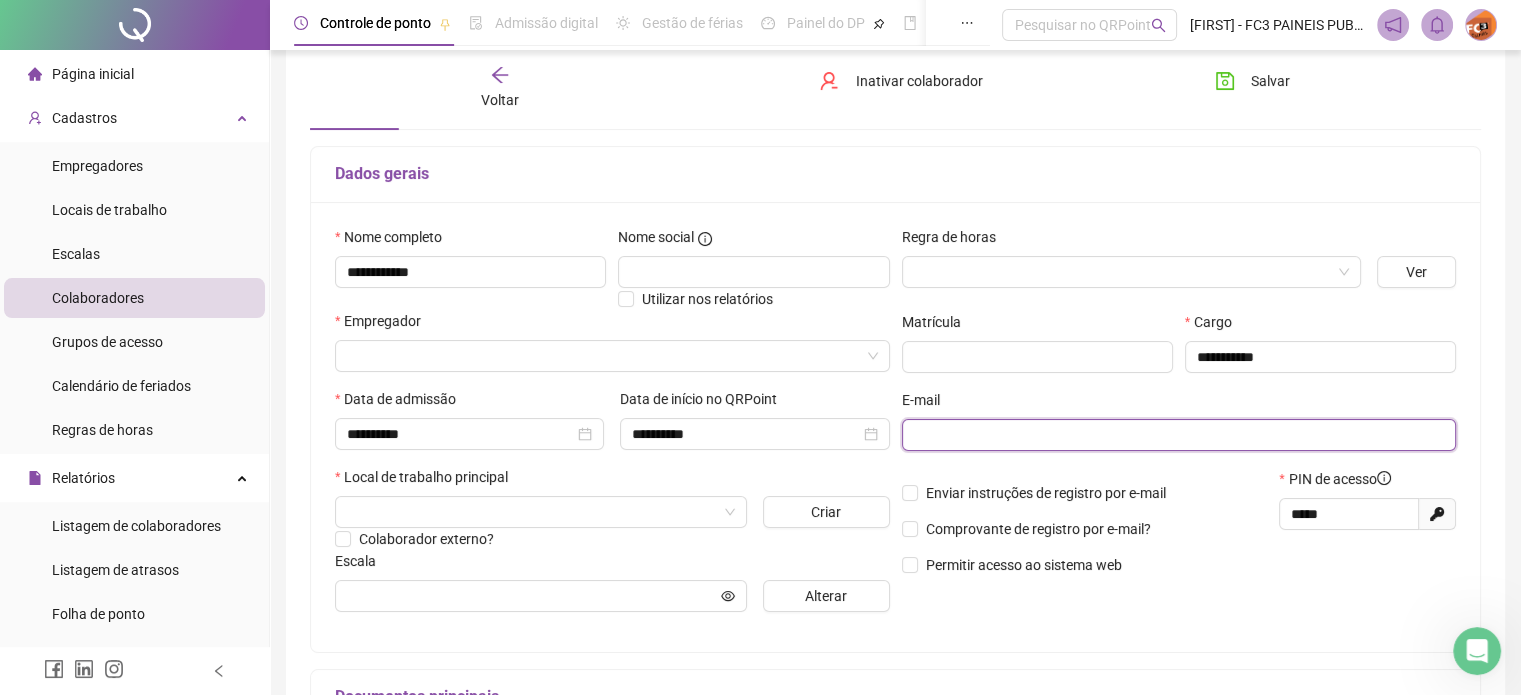 click at bounding box center [1177, 435] 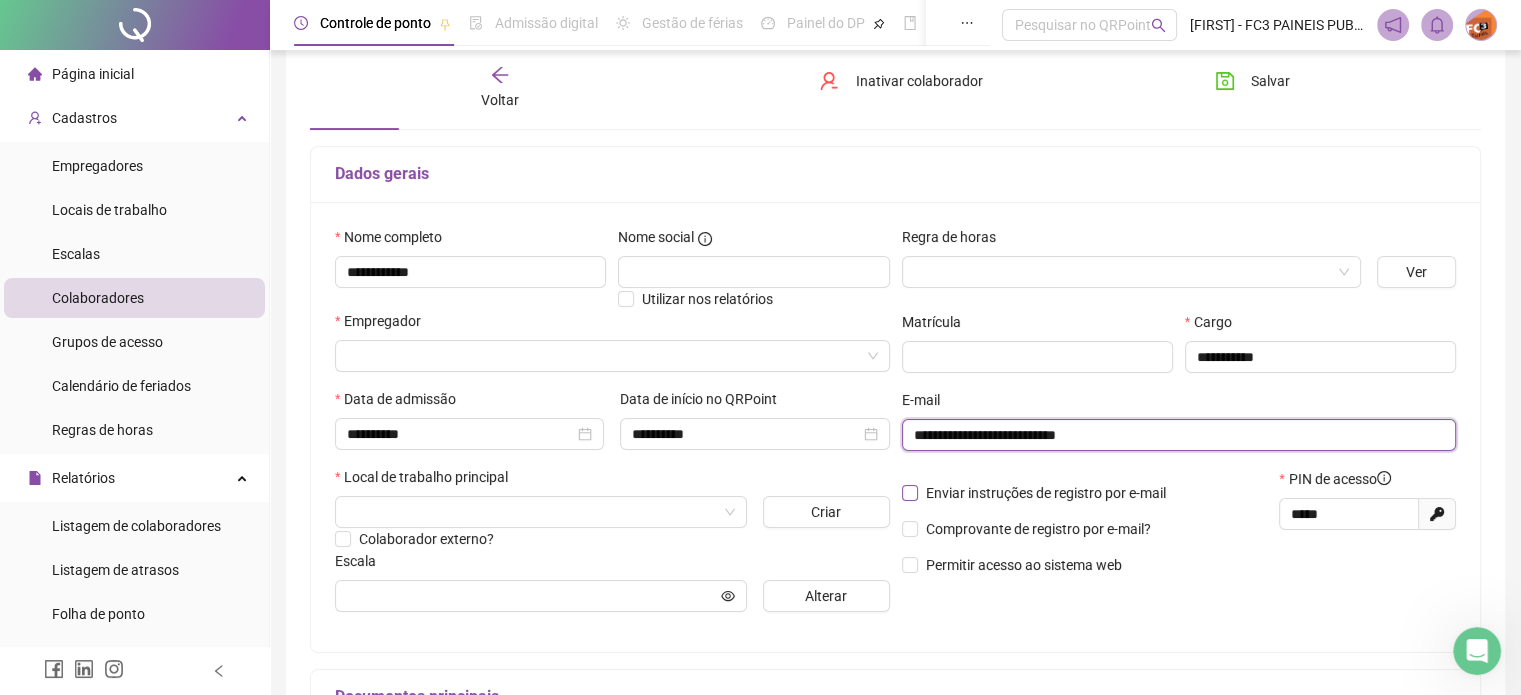 type on "**********" 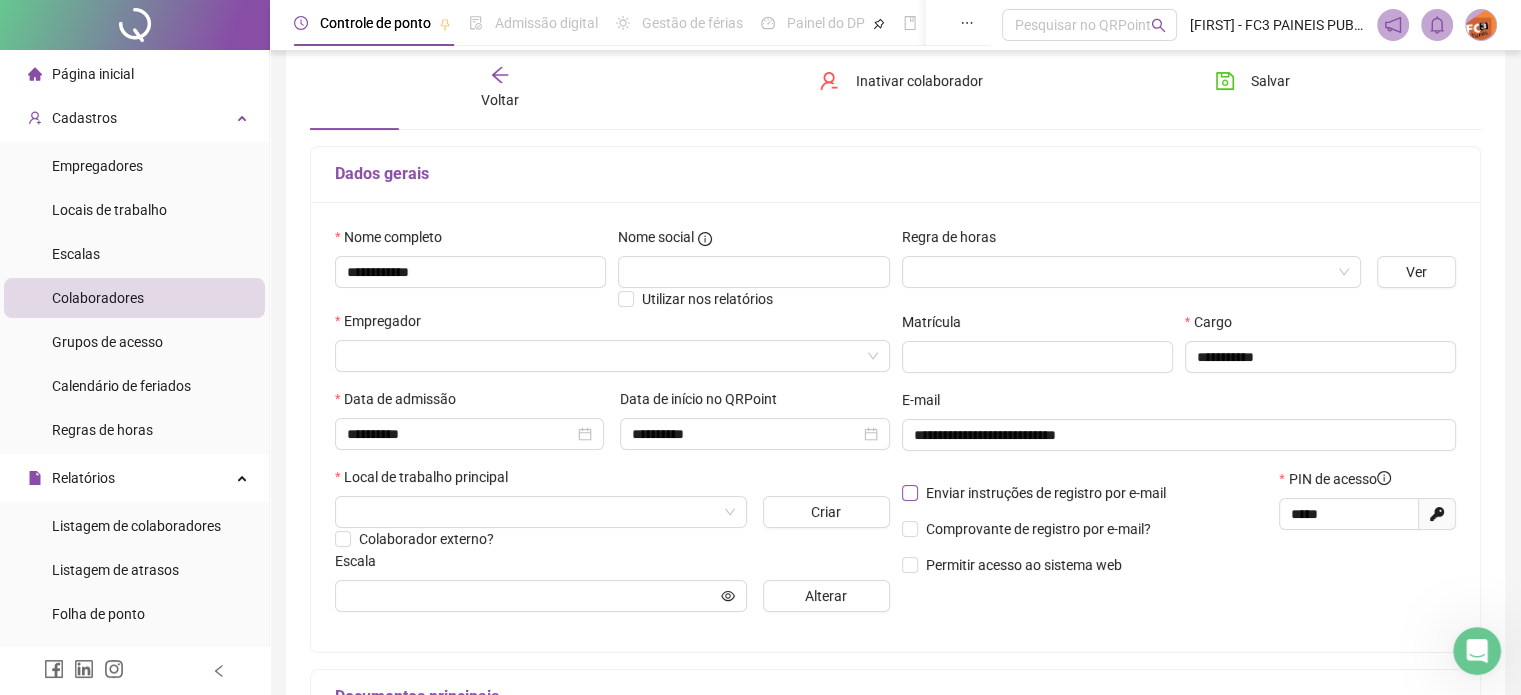 click on "Enviar instruções de registro por e-mail" at bounding box center [1046, 493] 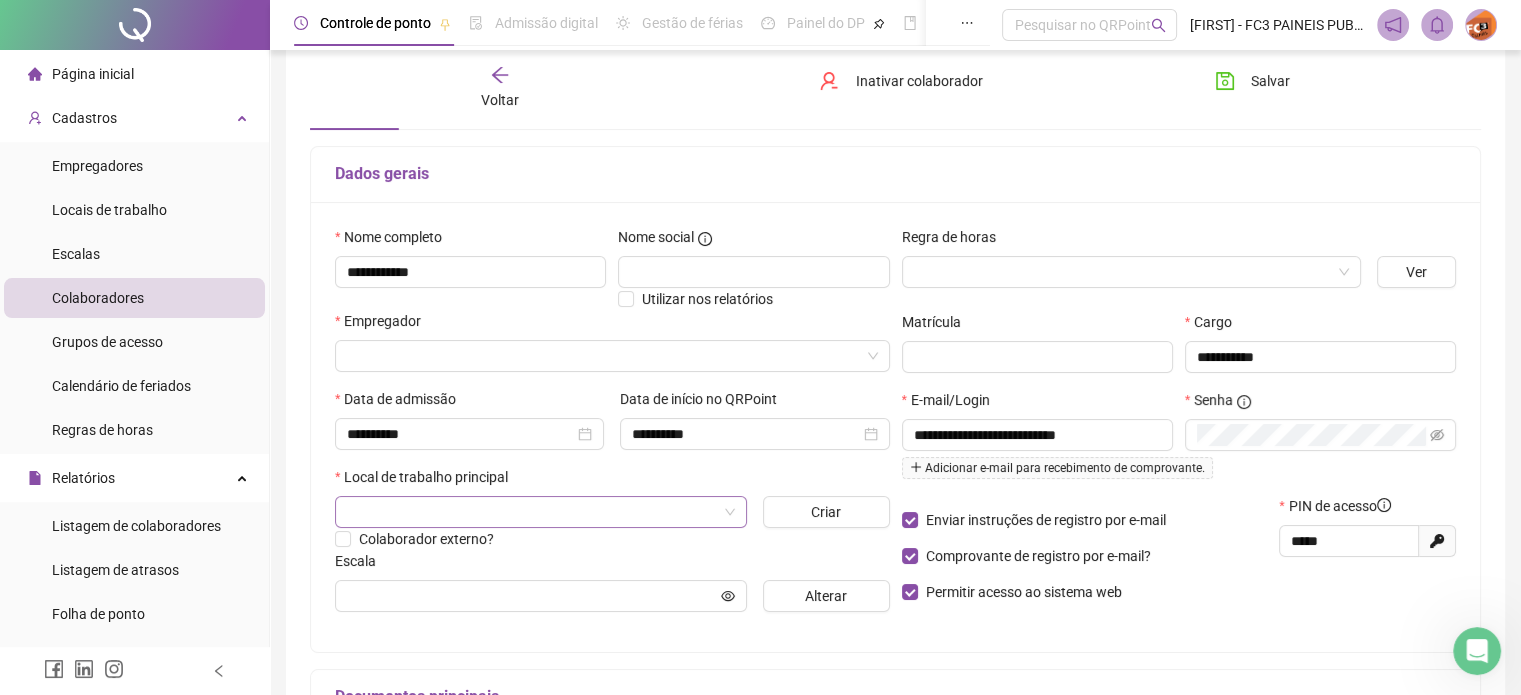 click at bounding box center [532, 512] 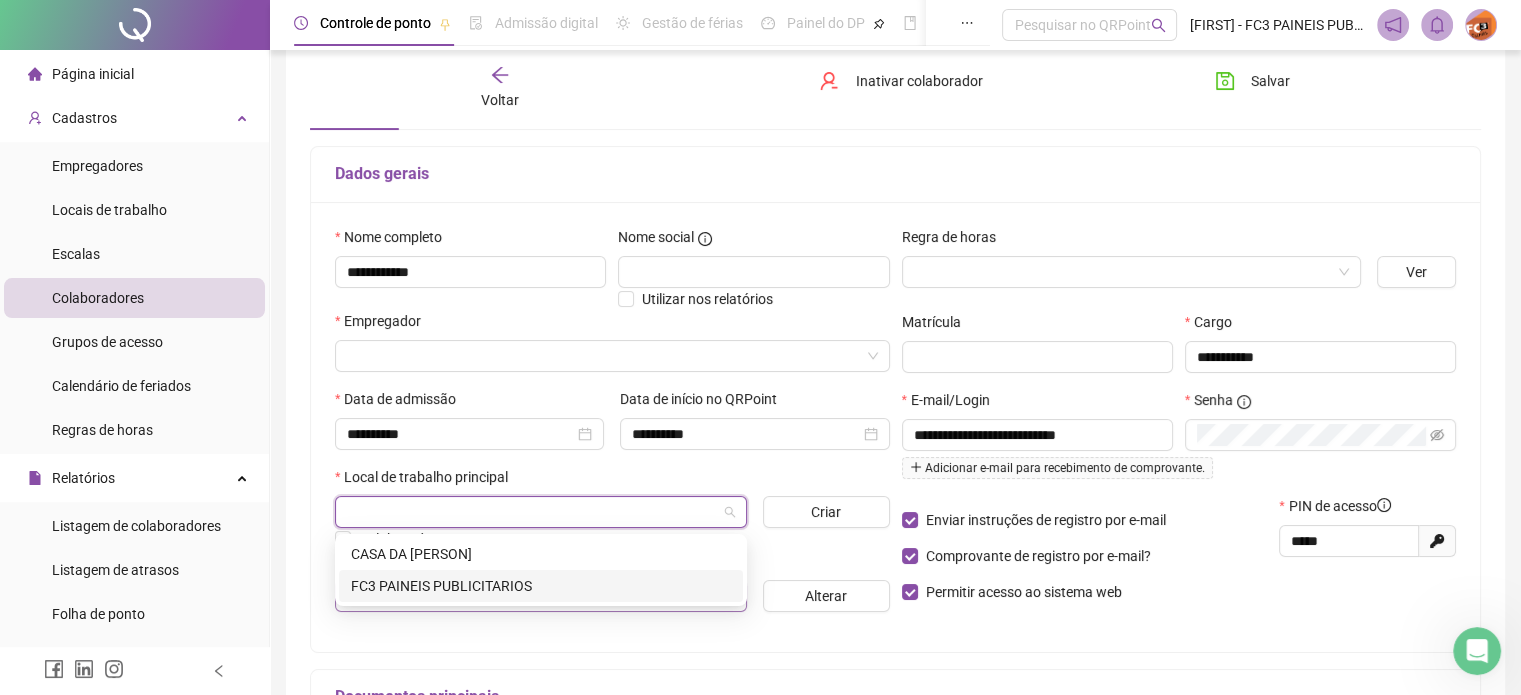click on "FC3 PAINEIS PUBLICITARIOS" at bounding box center [541, 586] 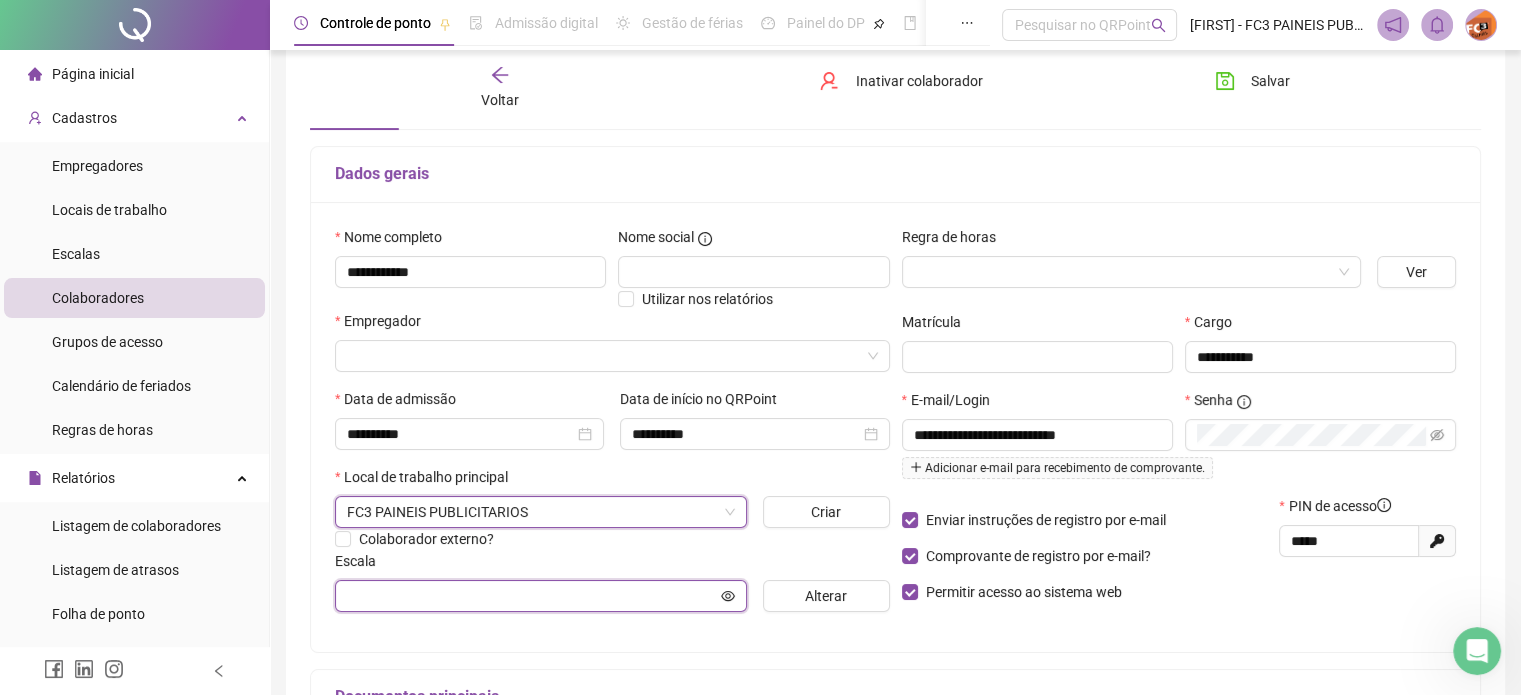 click at bounding box center (532, 596) 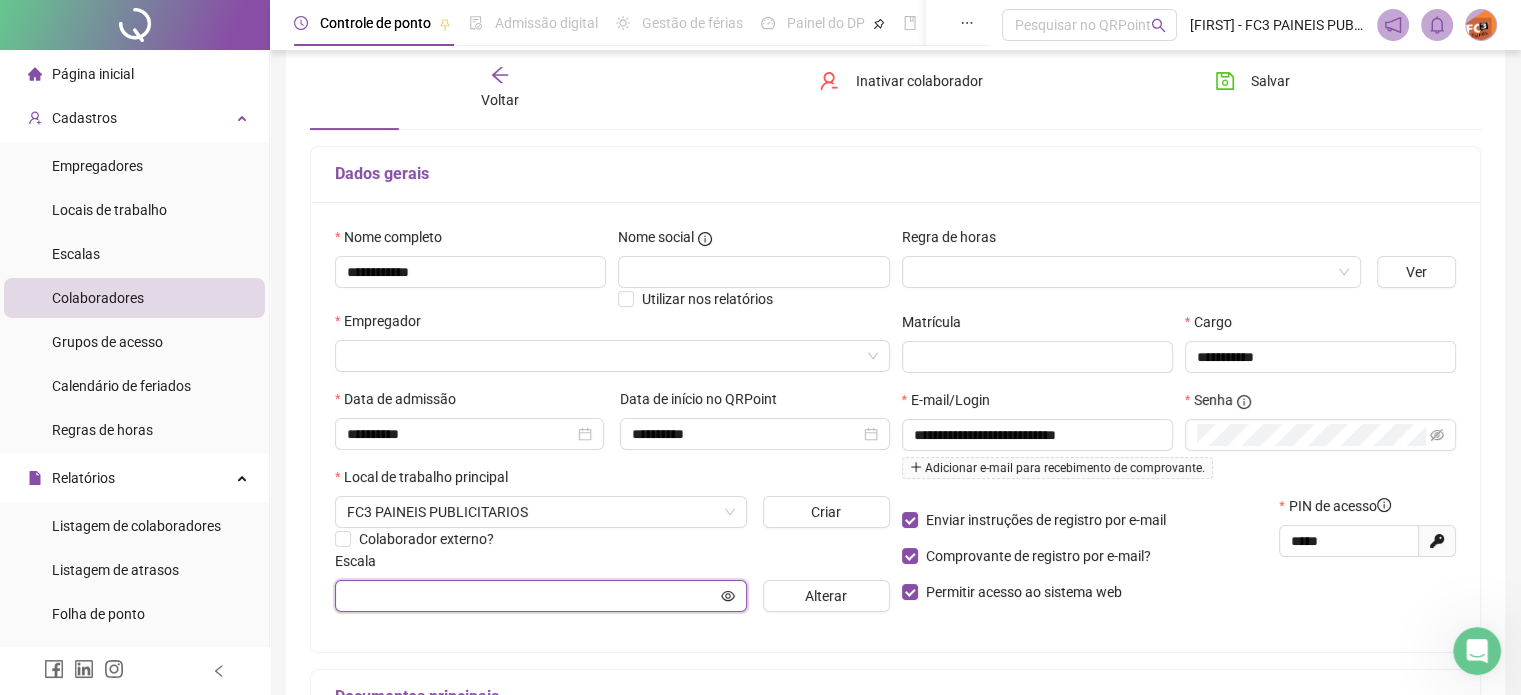 click at bounding box center (532, 596) 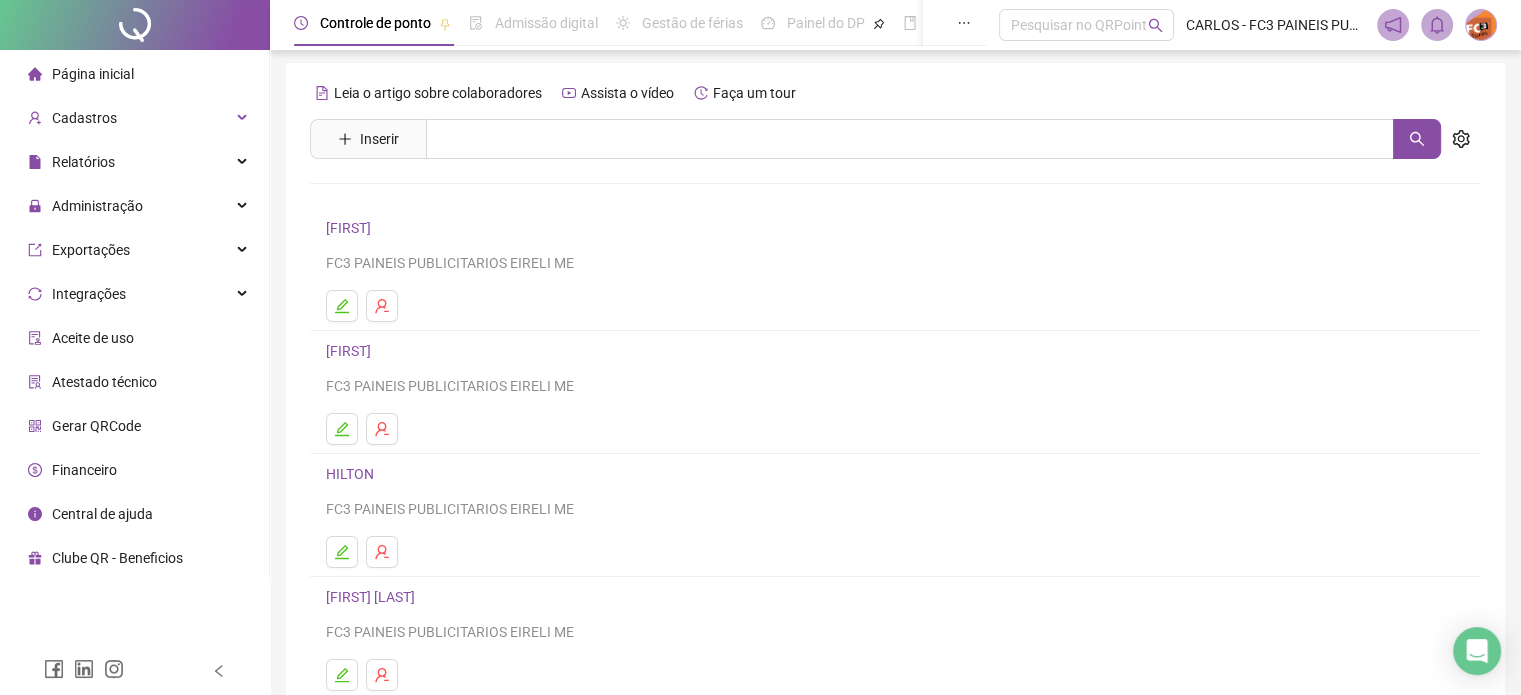 scroll, scrollTop: 0, scrollLeft: 0, axis: both 